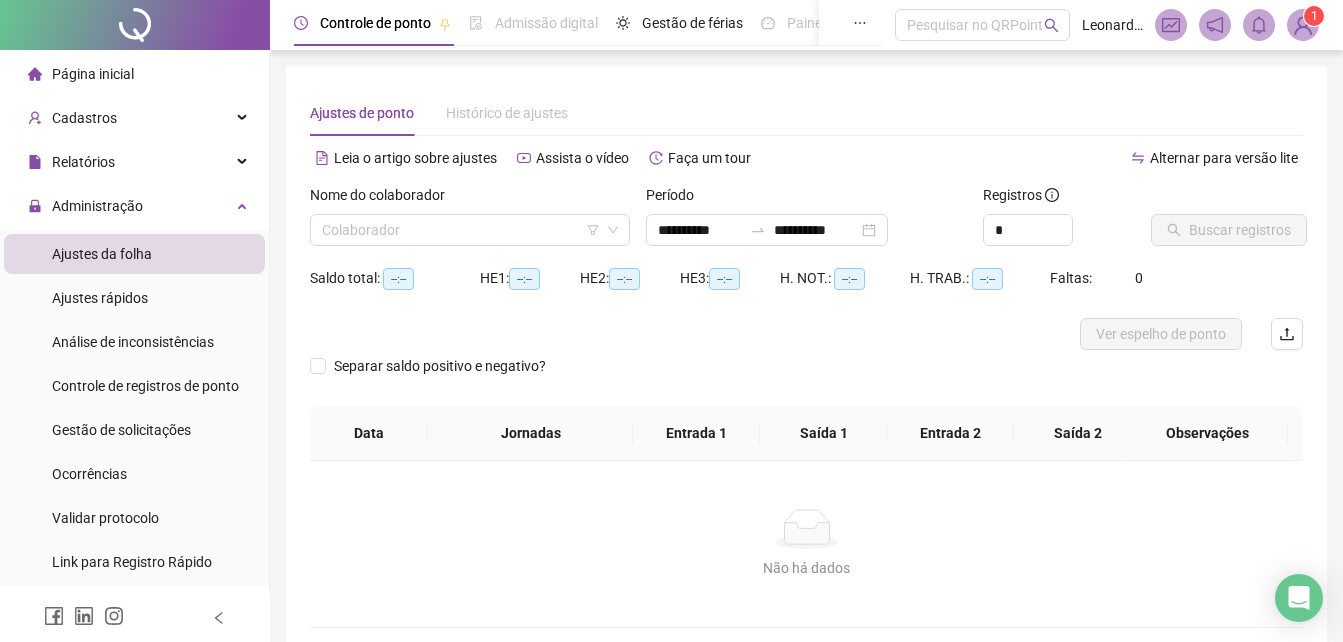 scroll, scrollTop: 0, scrollLeft: 0, axis: both 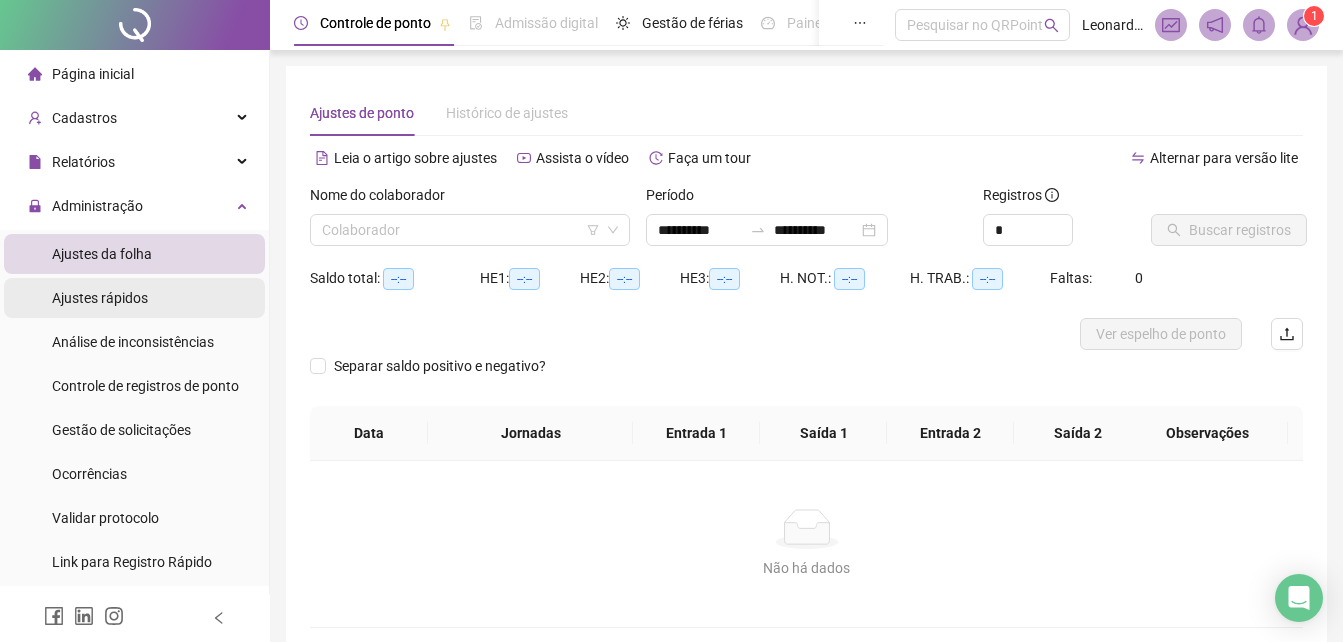 click on "Ajustes rápidos" at bounding box center (100, 298) 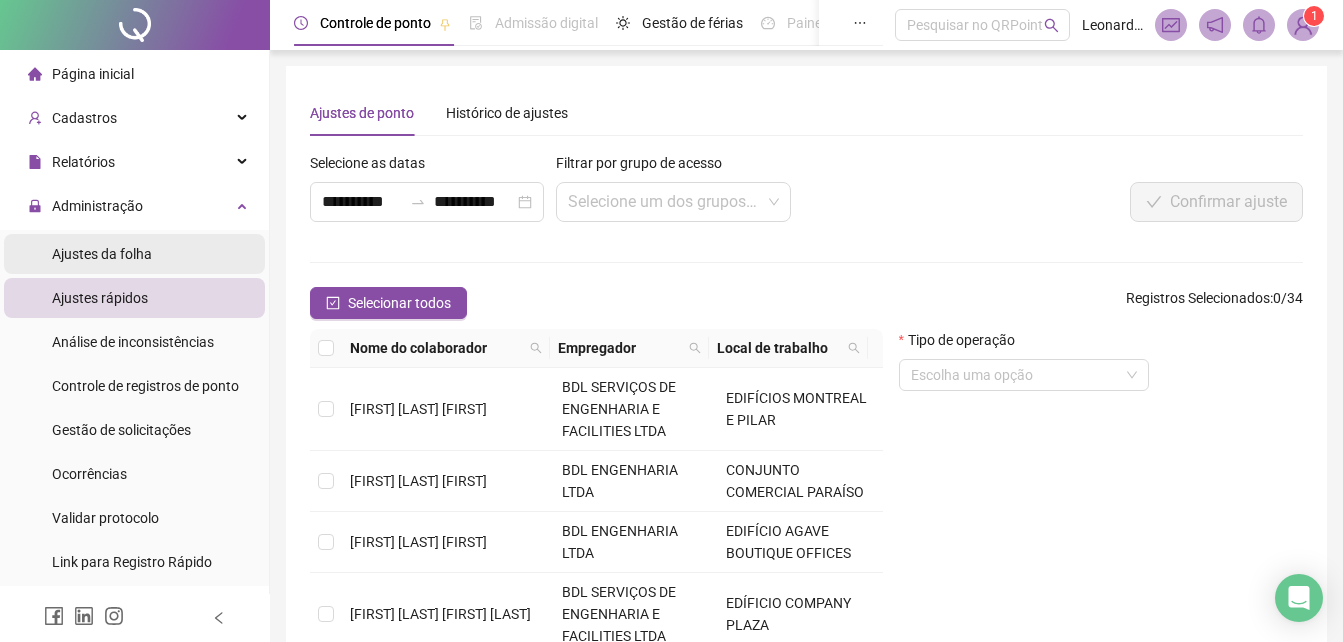 click on "Ajustes da folha" at bounding box center (102, 254) 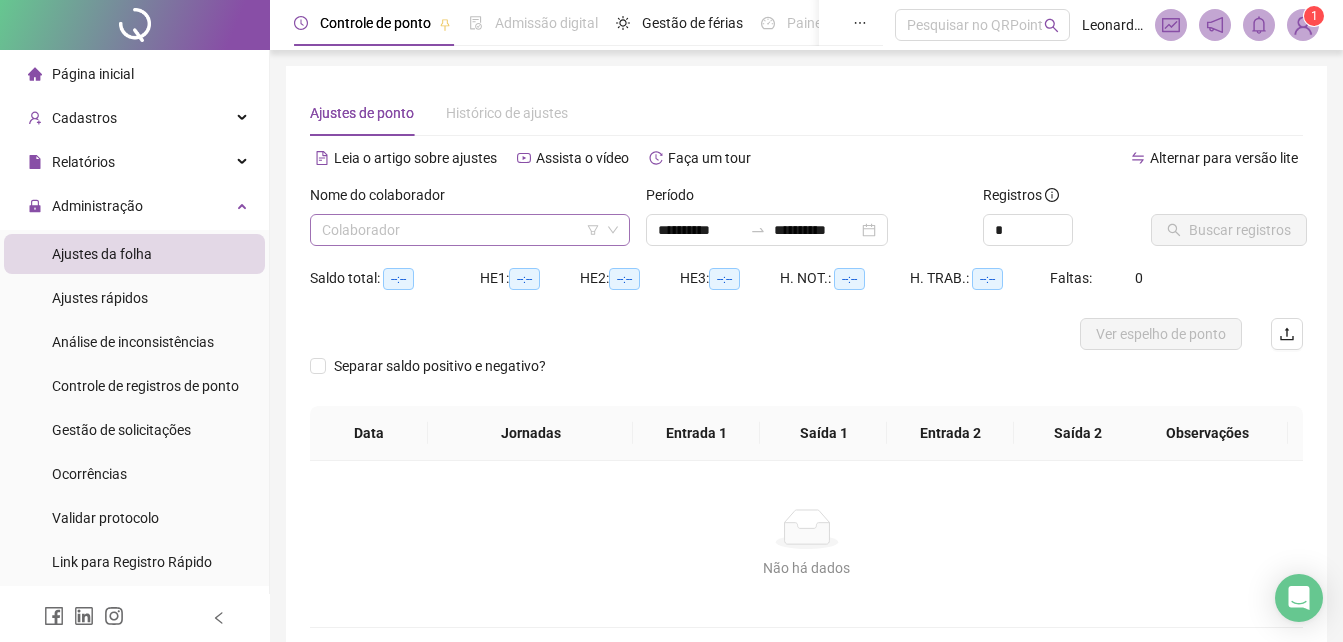 click at bounding box center [461, 230] 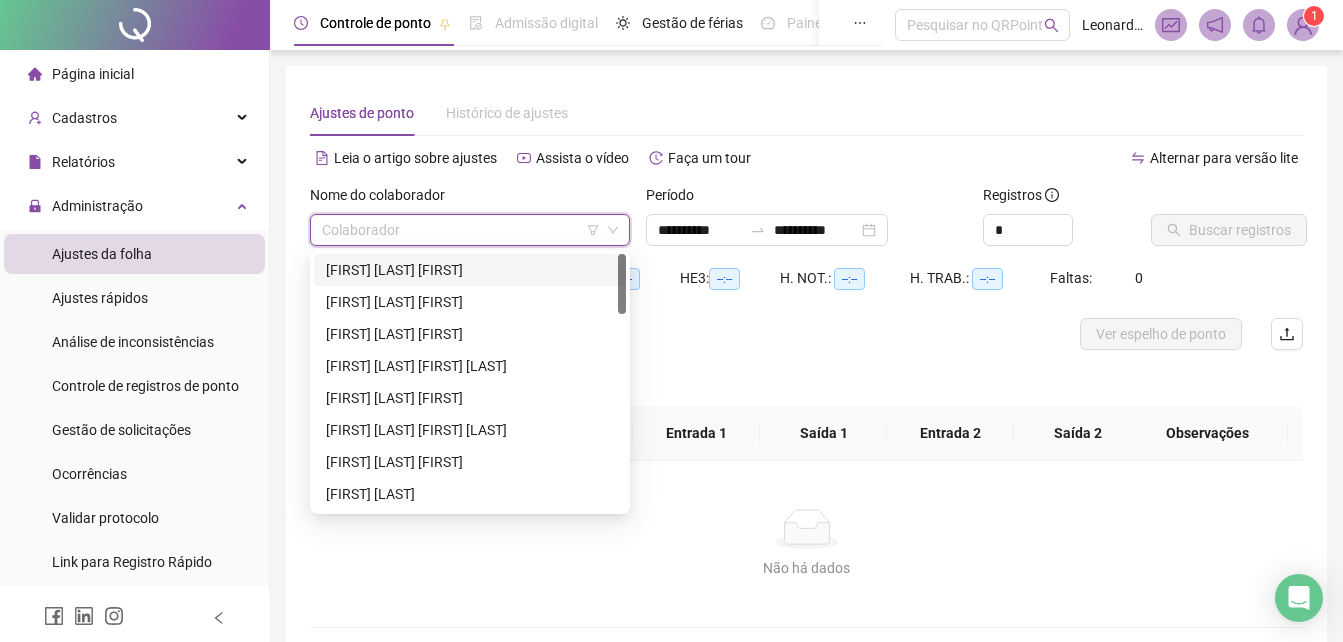 click on "[FIRST] [LAST] [FIRST]" at bounding box center (470, 270) 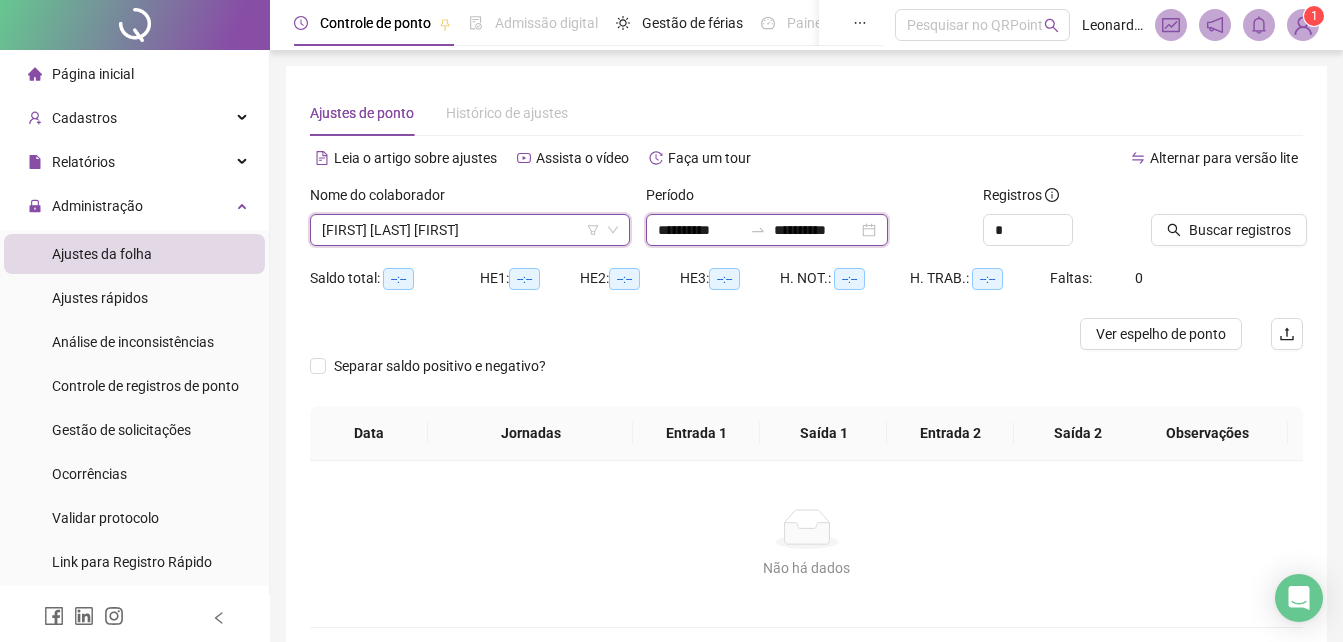 click on "**********" at bounding box center [700, 230] 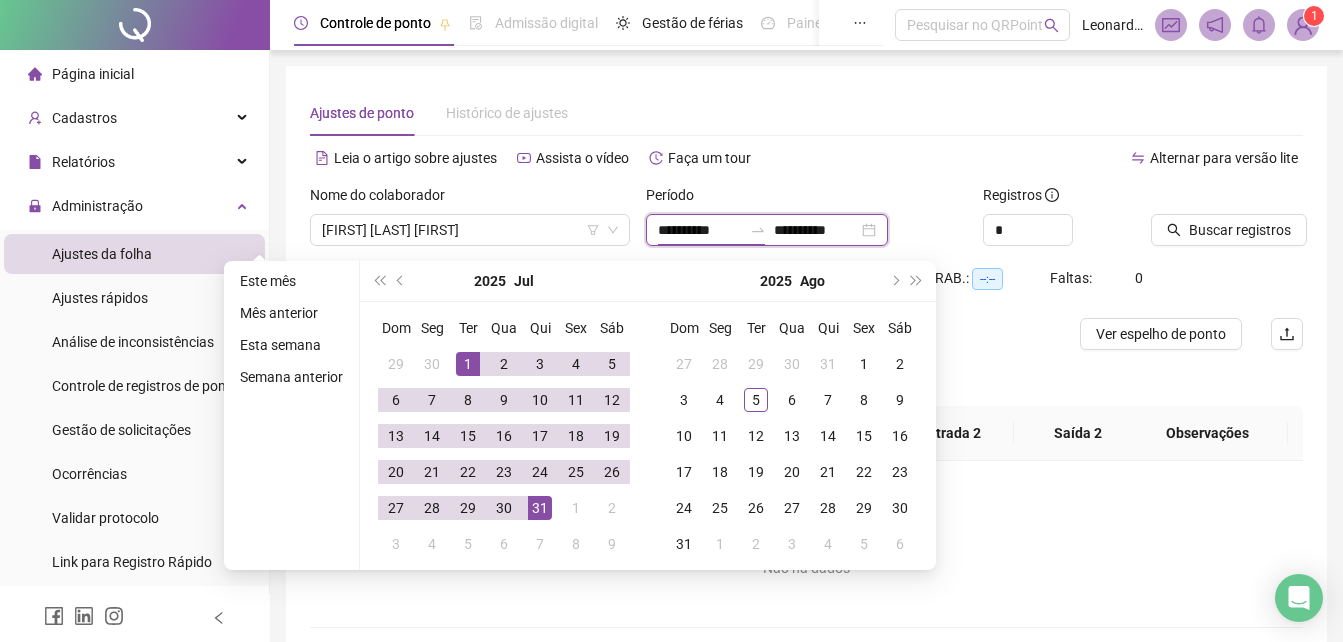 click on "**********" at bounding box center (816, 230) 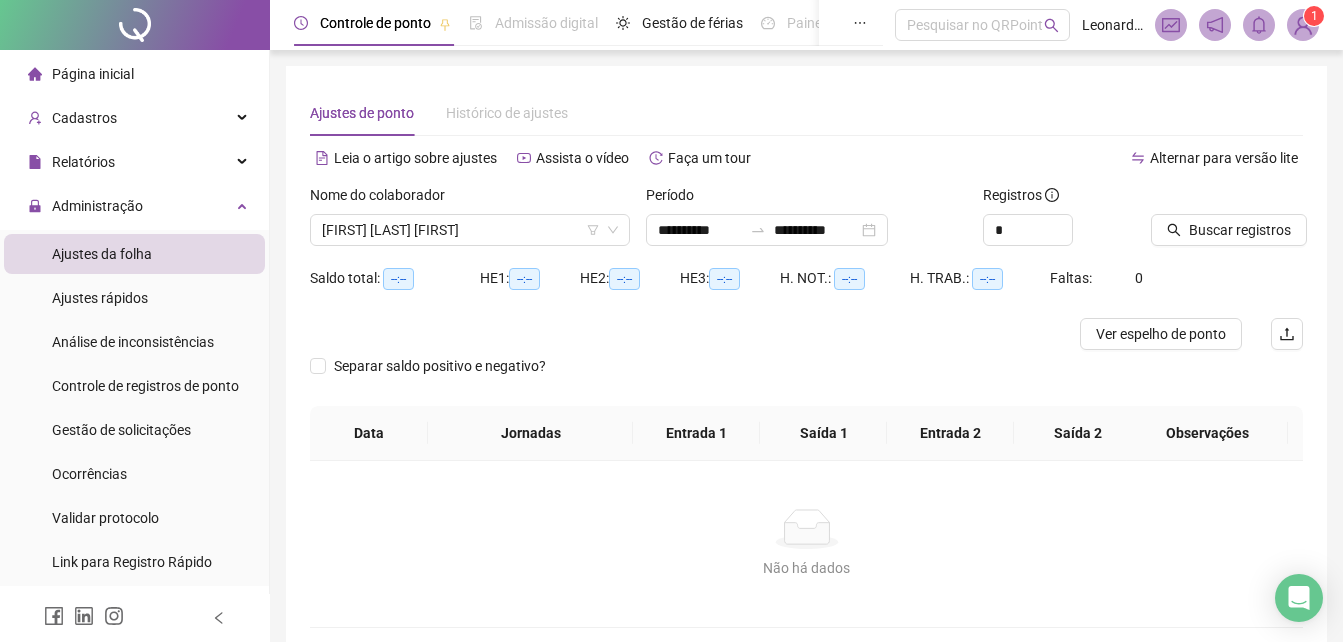 click on "Registros   *" at bounding box center [1059, 223] 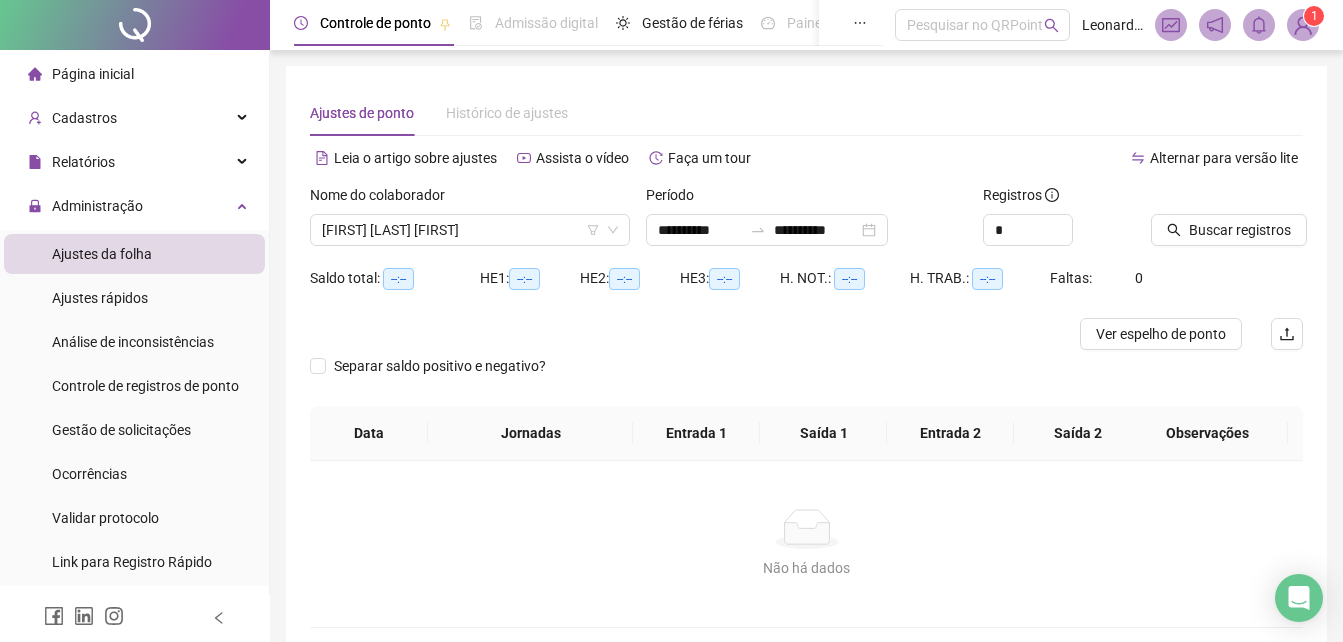 click on "--:--" at bounding box center [398, 279] 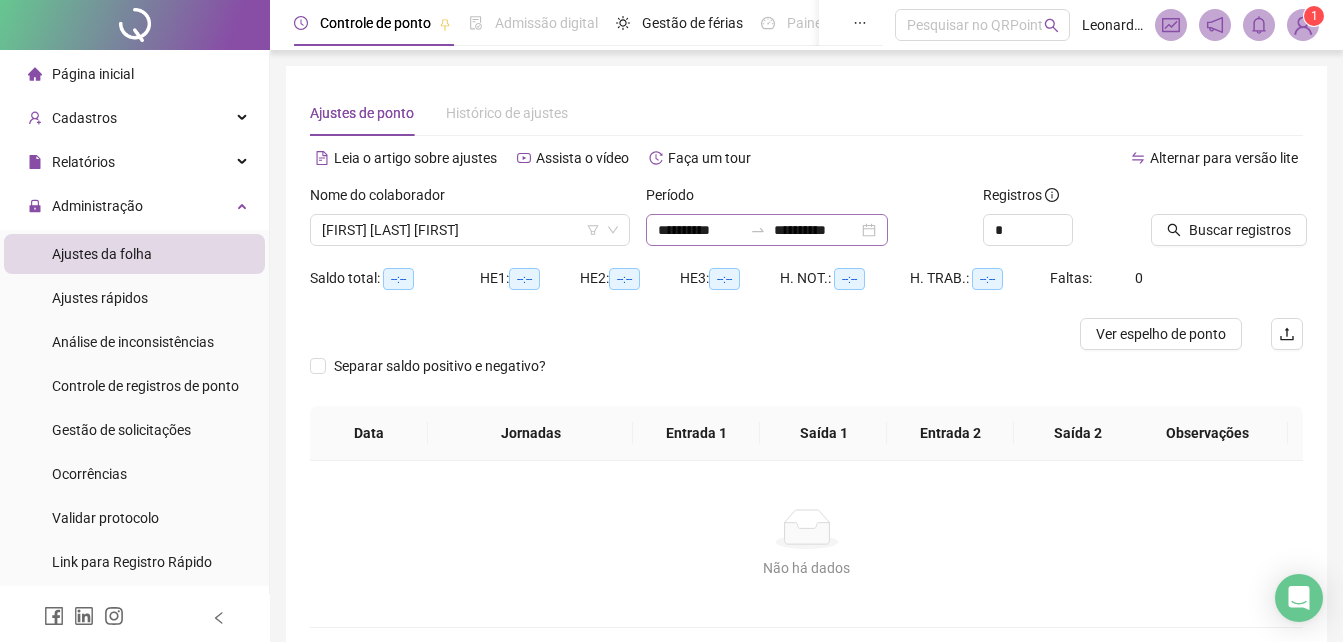 click on "**********" at bounding box center (767, 230) 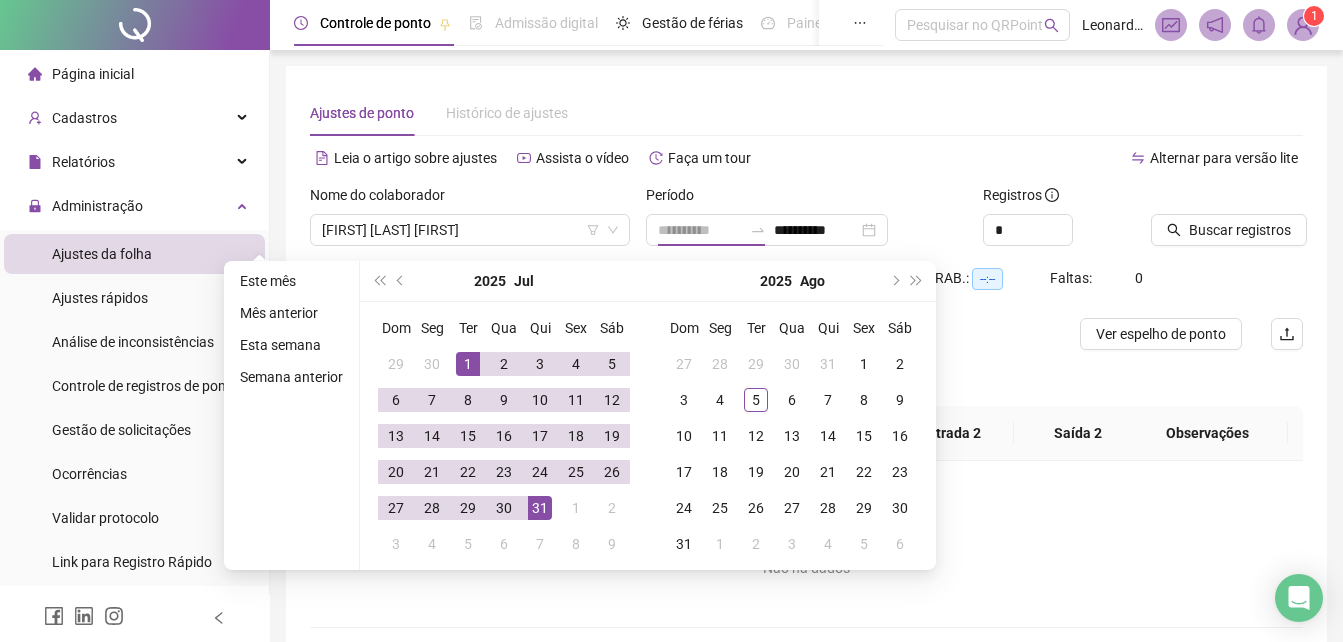 click on "1" at bounding box center [468, 364] 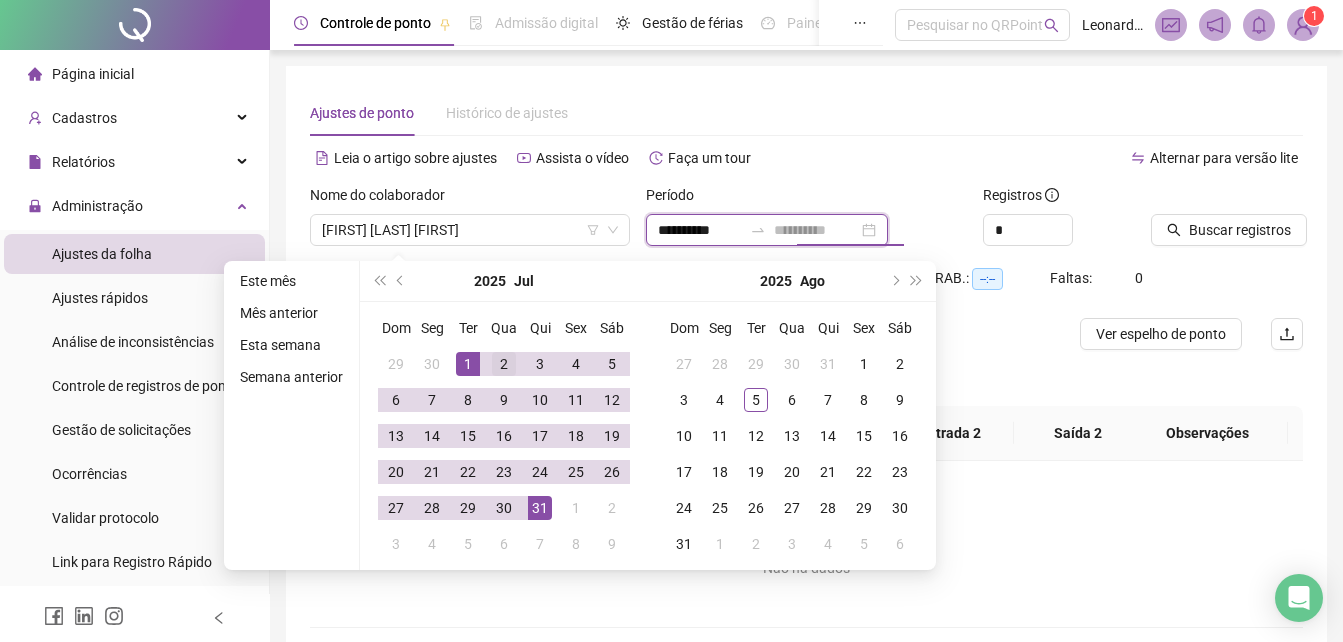 type on "**********" 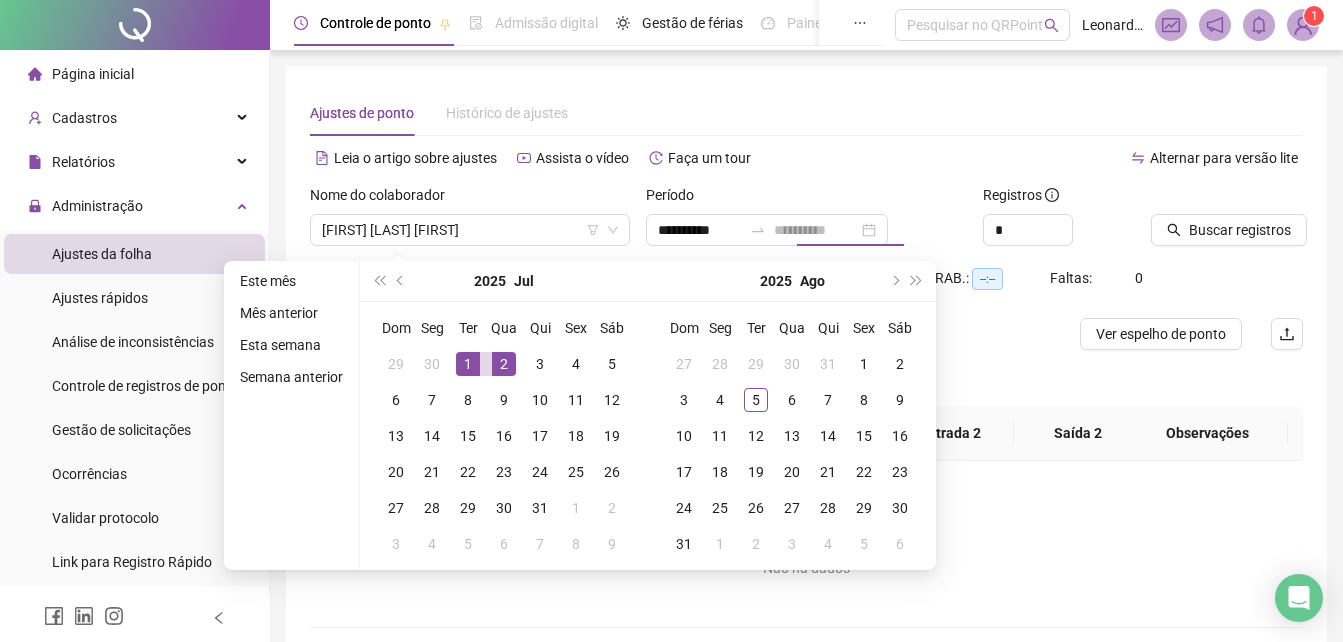 click on "2" at bounding box center (504, 364) 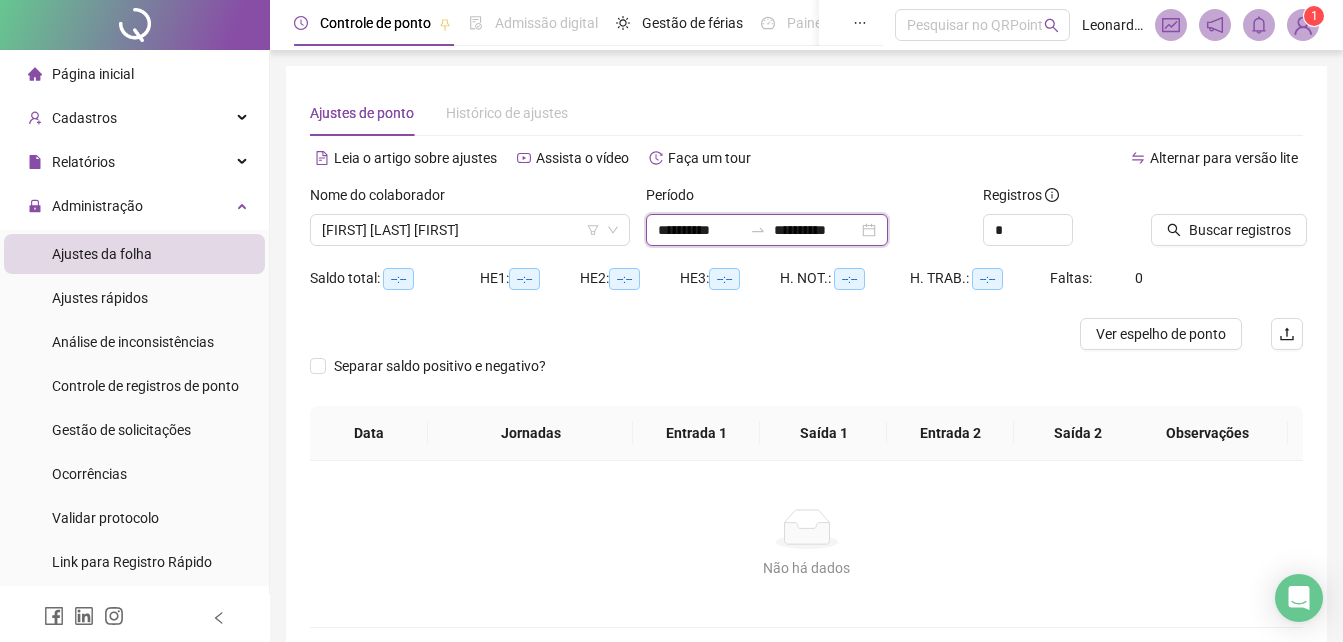 click on "**********" at bounding box center [700, 230] 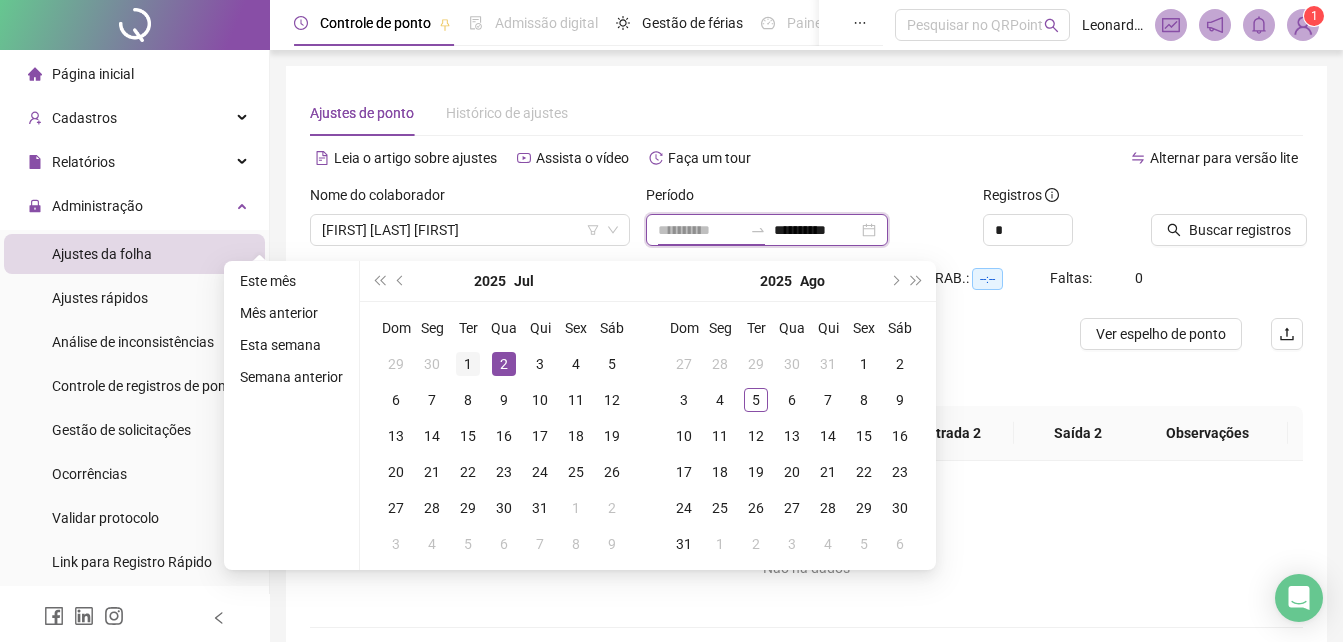 type on "**********" 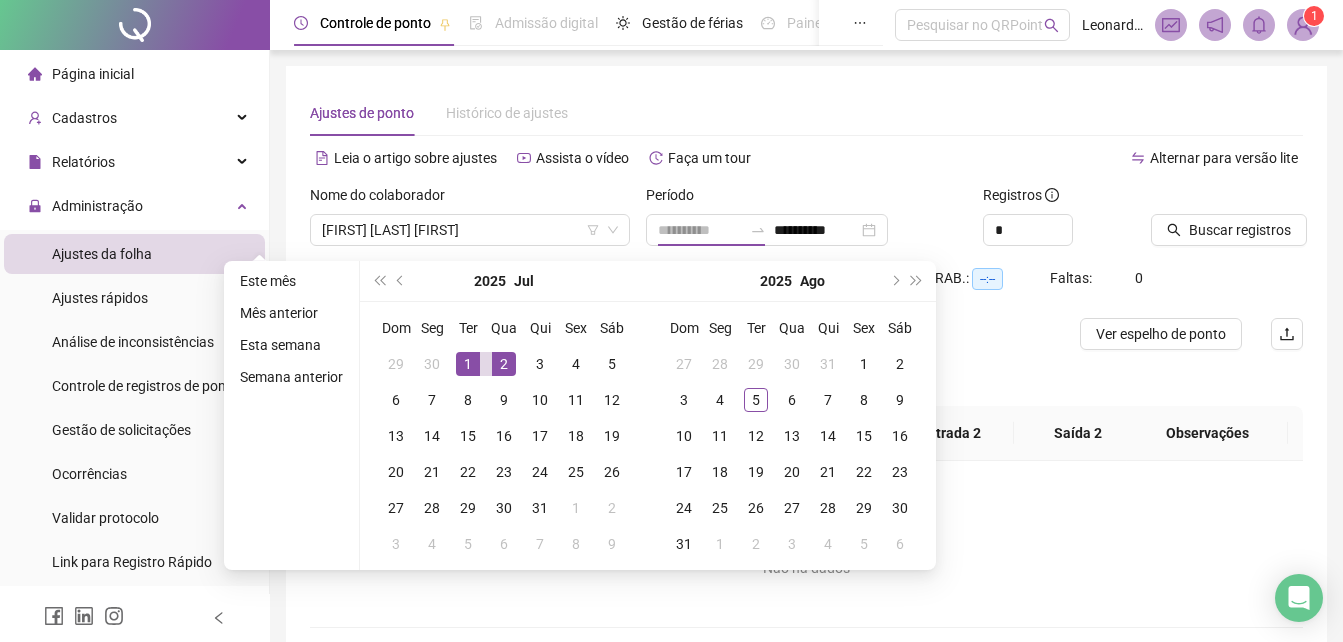 click on "1" at bounding box center [468, 364] 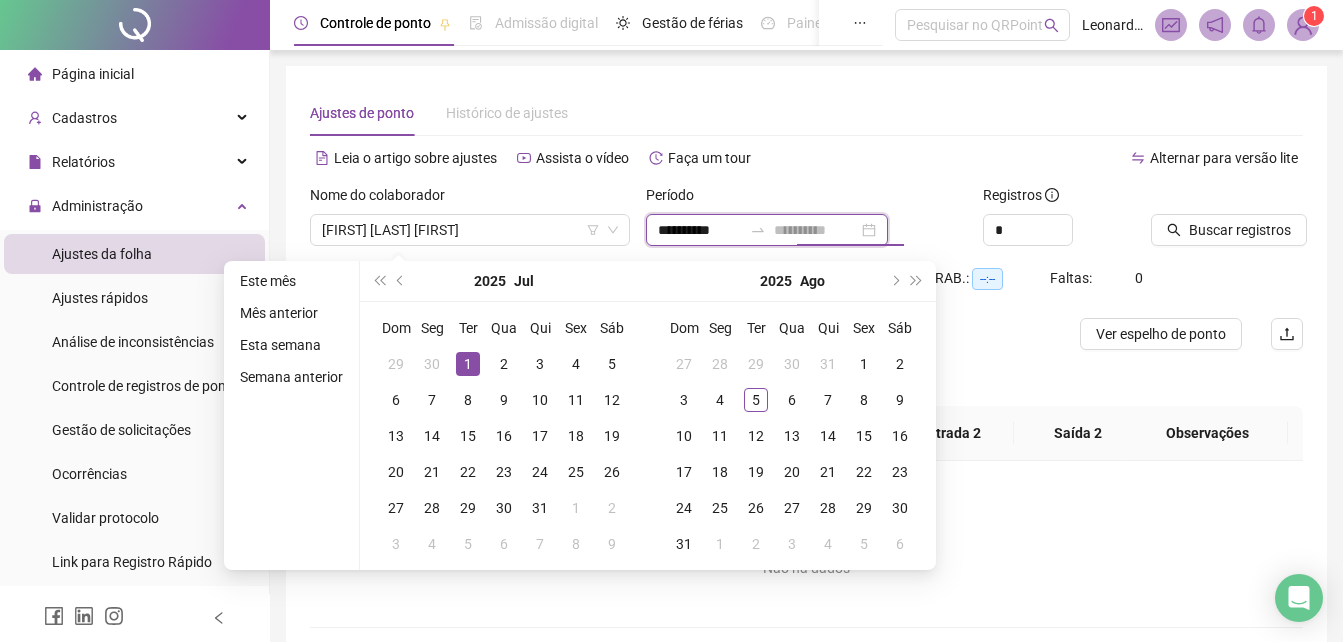 type on "**********" 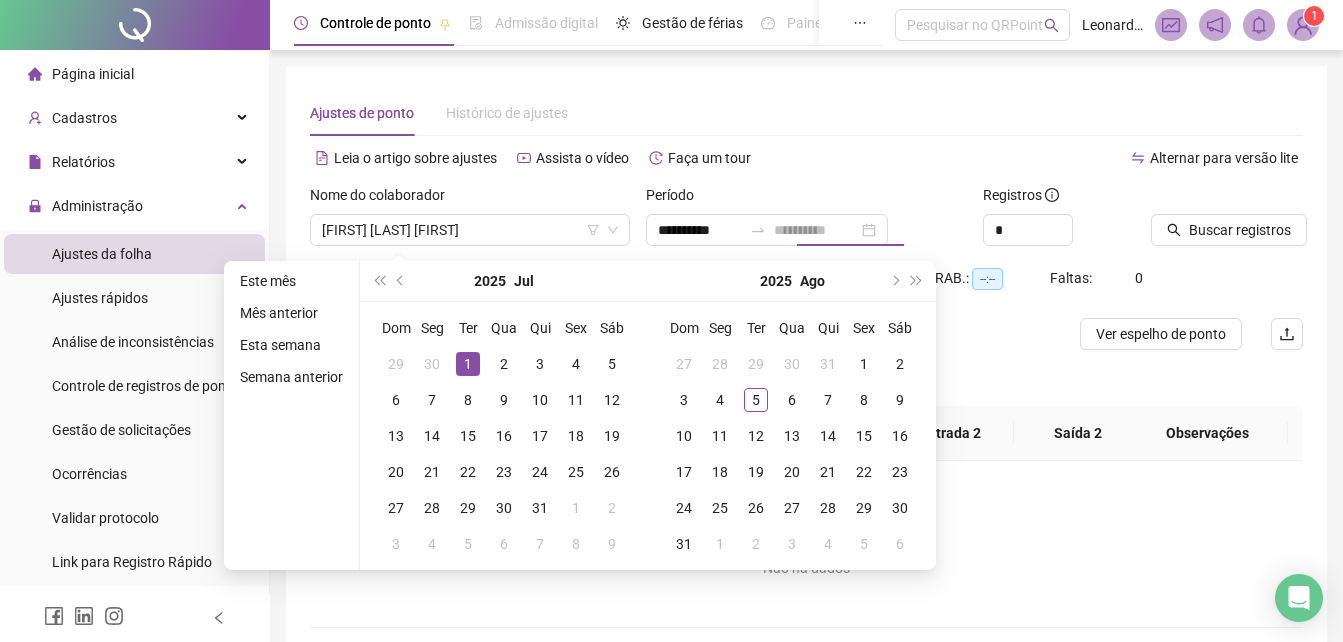 click on "1" at bounding box center [468, 364] 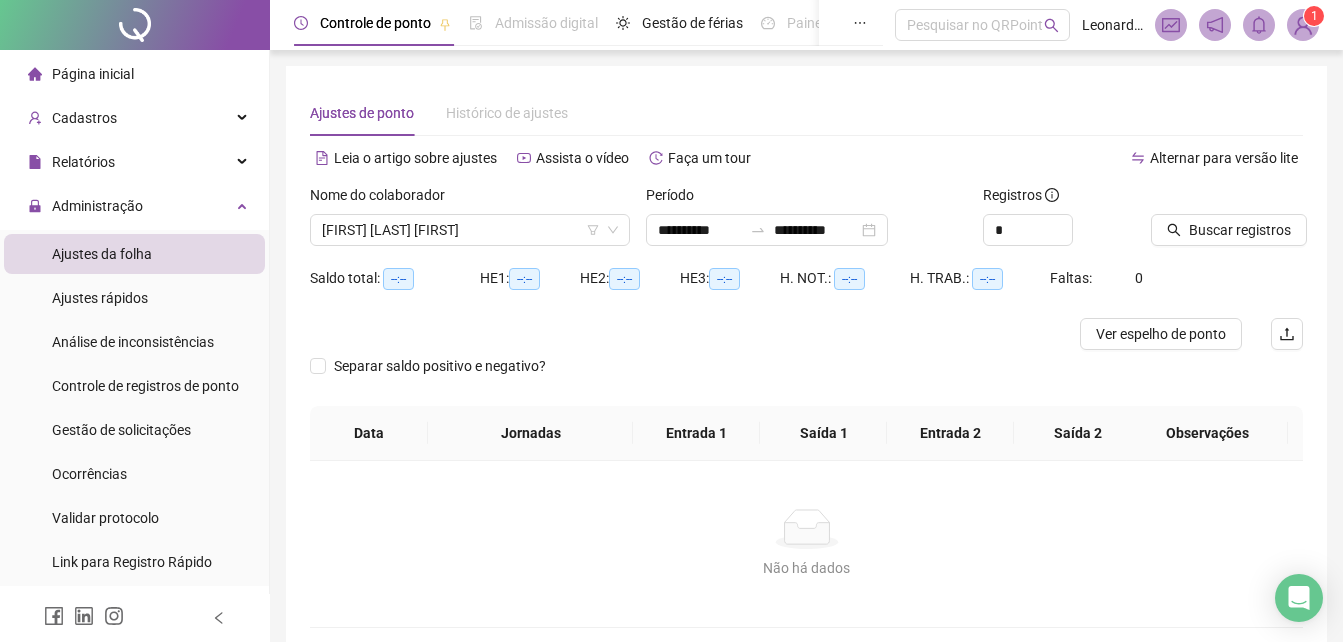 click on "Período" at bounding box center [806, 199] 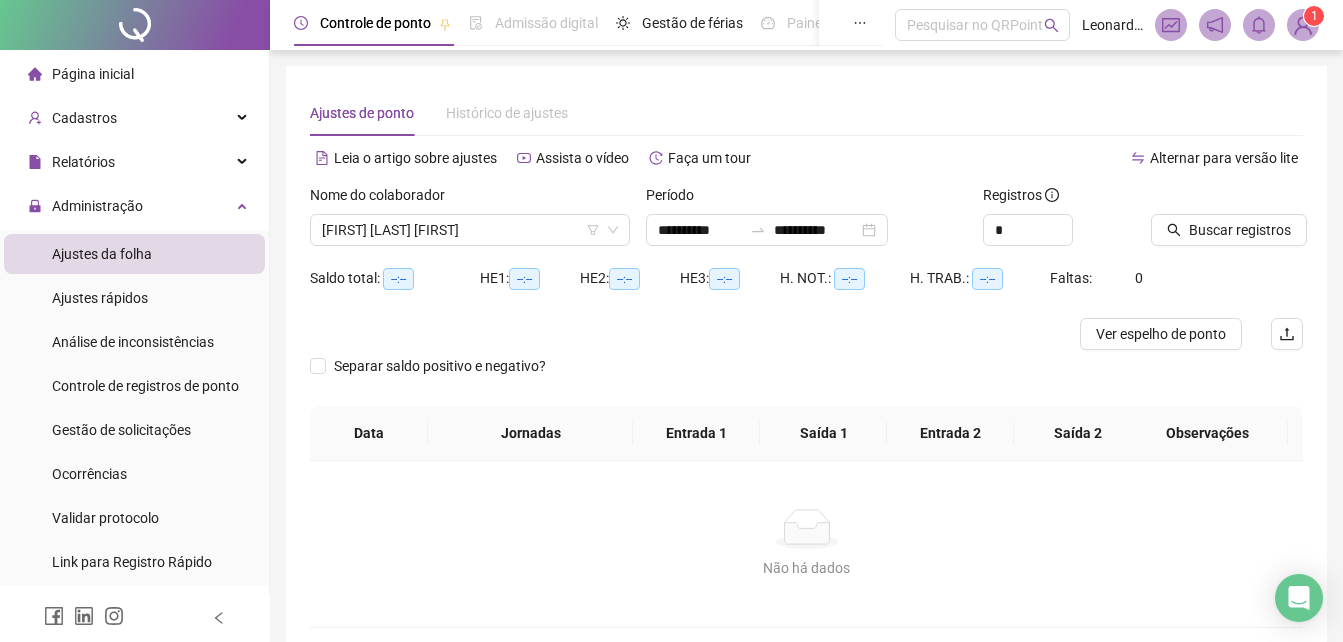 scroll, scrollTop: 96, scrollLeft: 0, axis: vertical 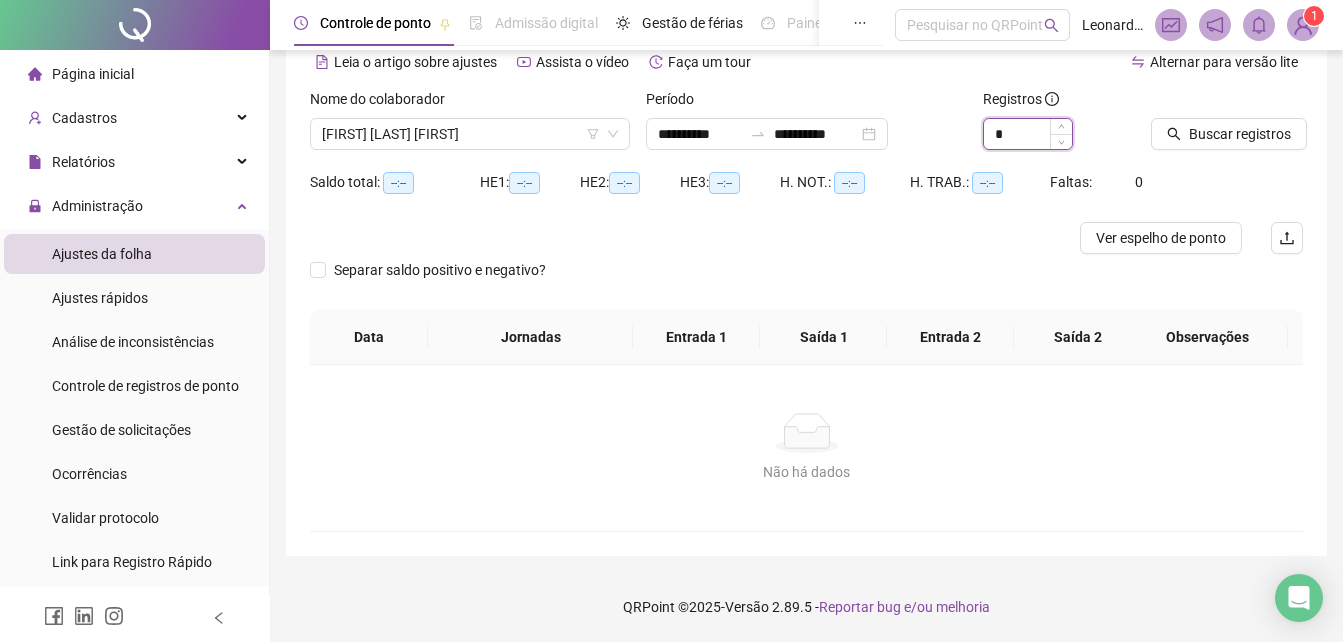 click on "*" at bounding box center (1028, 134) 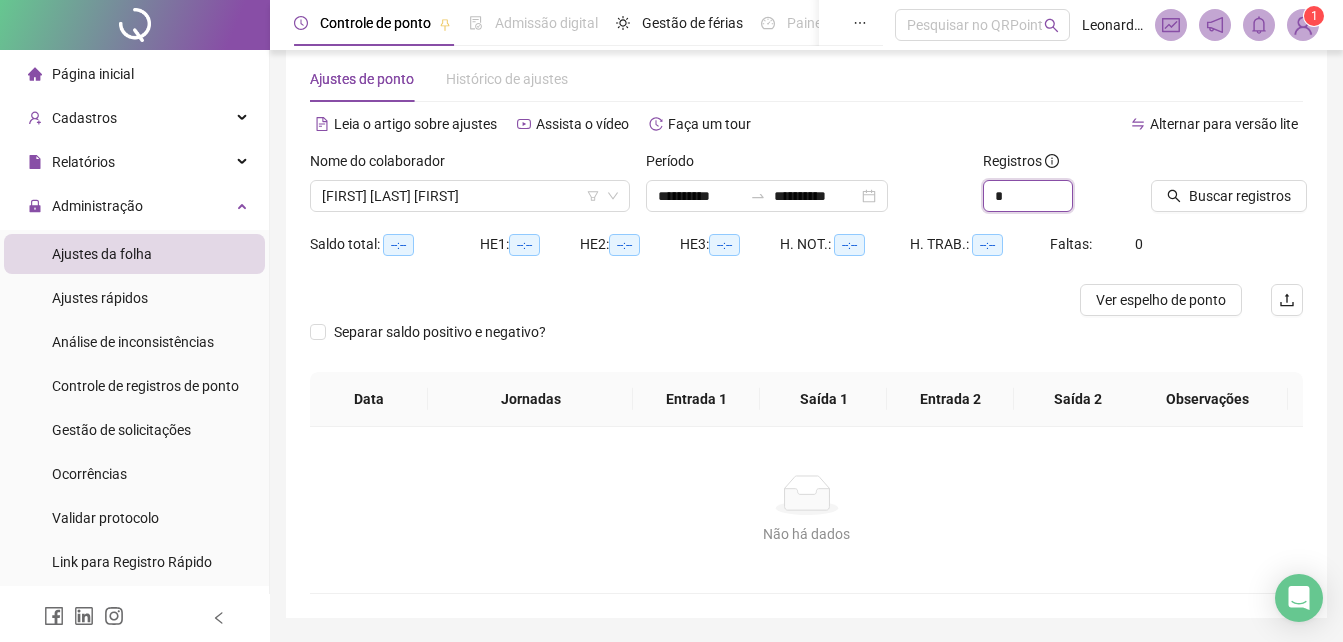 scroll, scrollTop: 0, scrollLeft: 0, axis: both 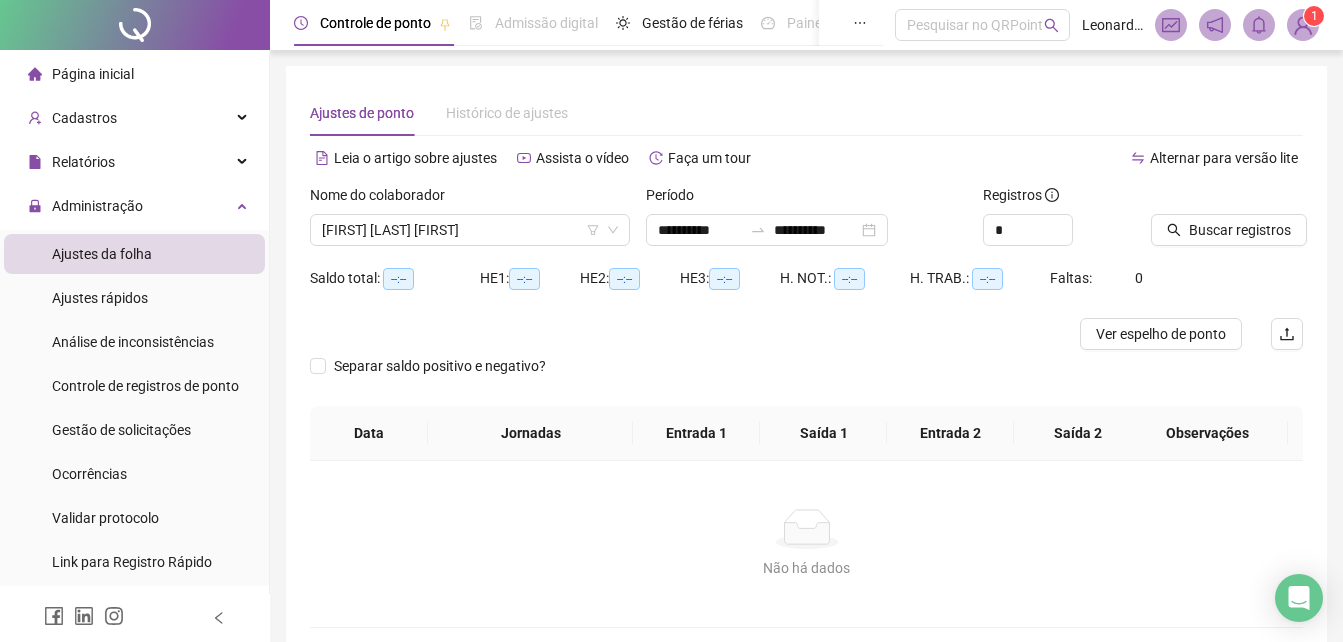 click on "Não há dados Não há dados" at bounding box center [806, 544] 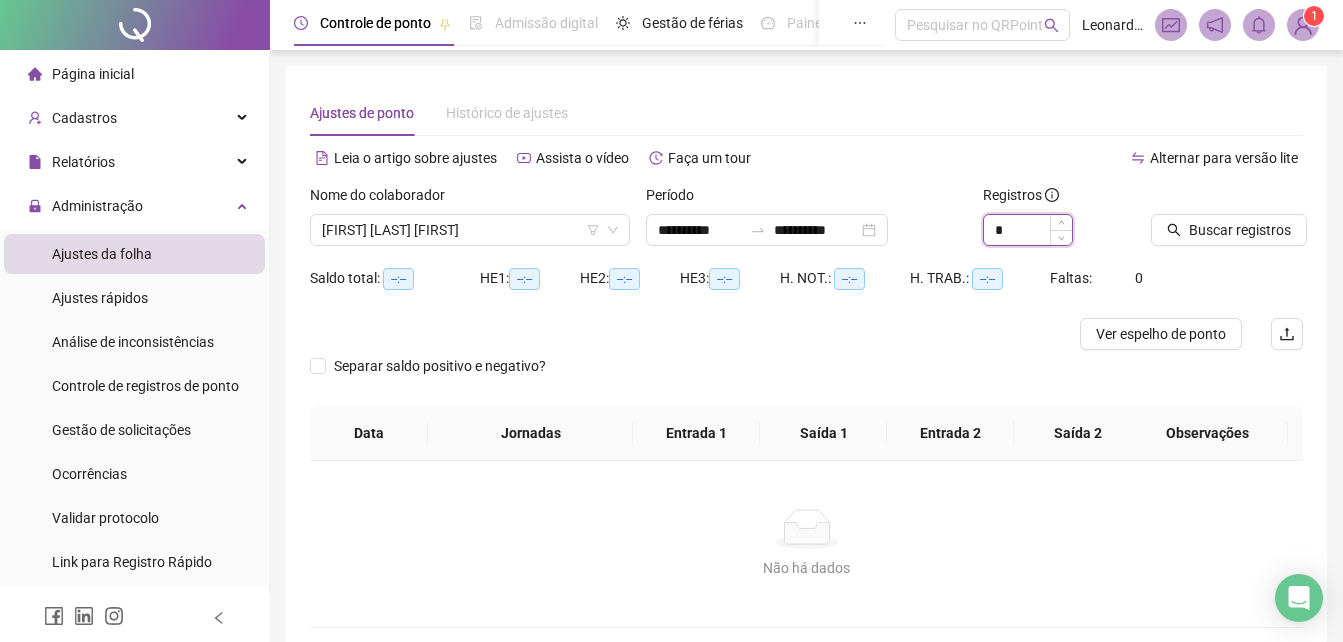 click on "*" at bounding box center [1028, 230] 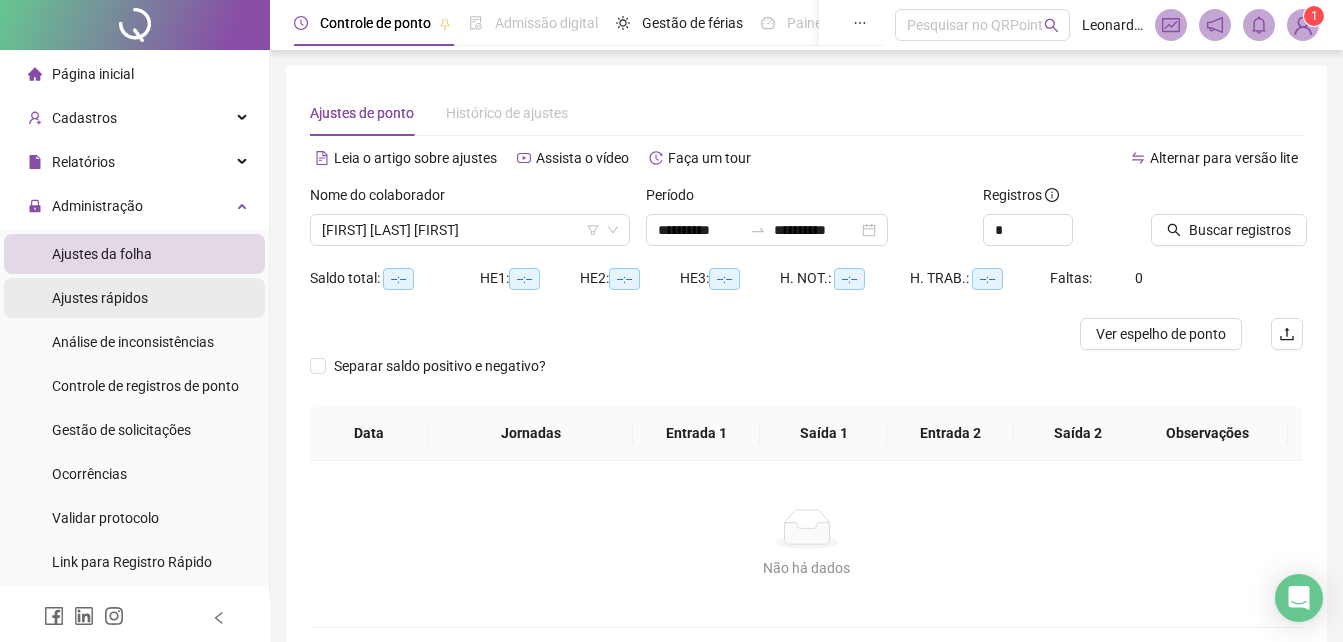 click on "Ajustes rápidos" at bounding box center (100, 298) 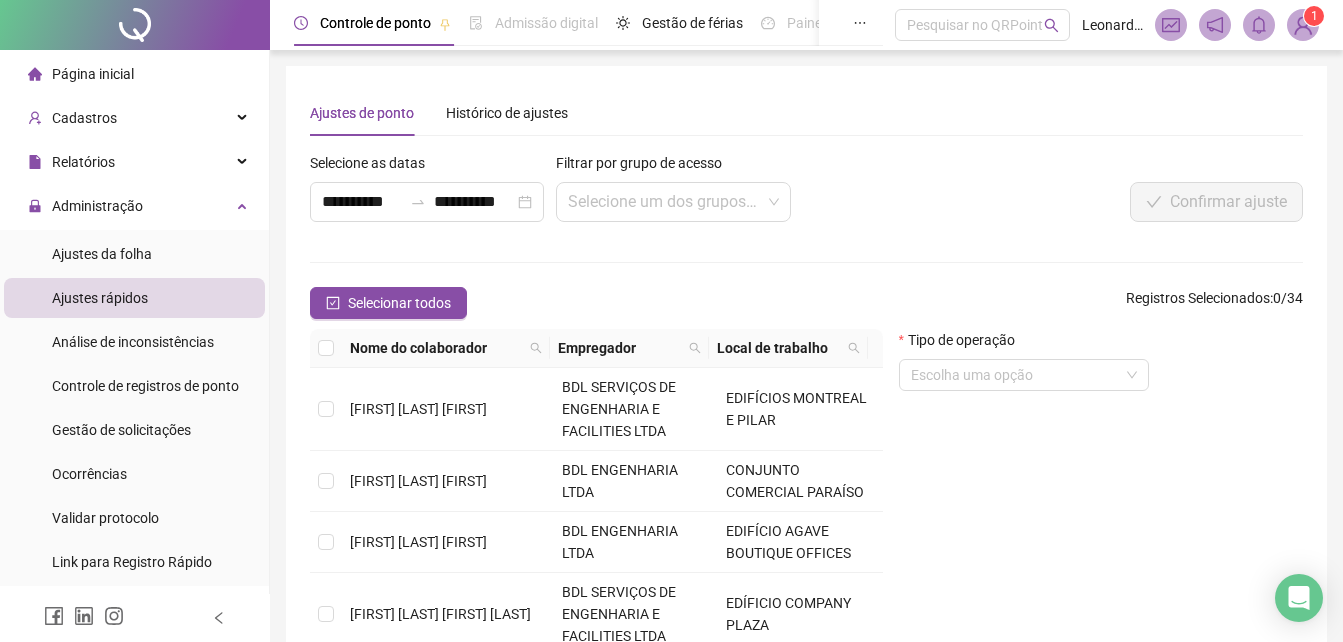 click on "Tipo de operação Escolha uma opção" at bounding box center [1024, 368] 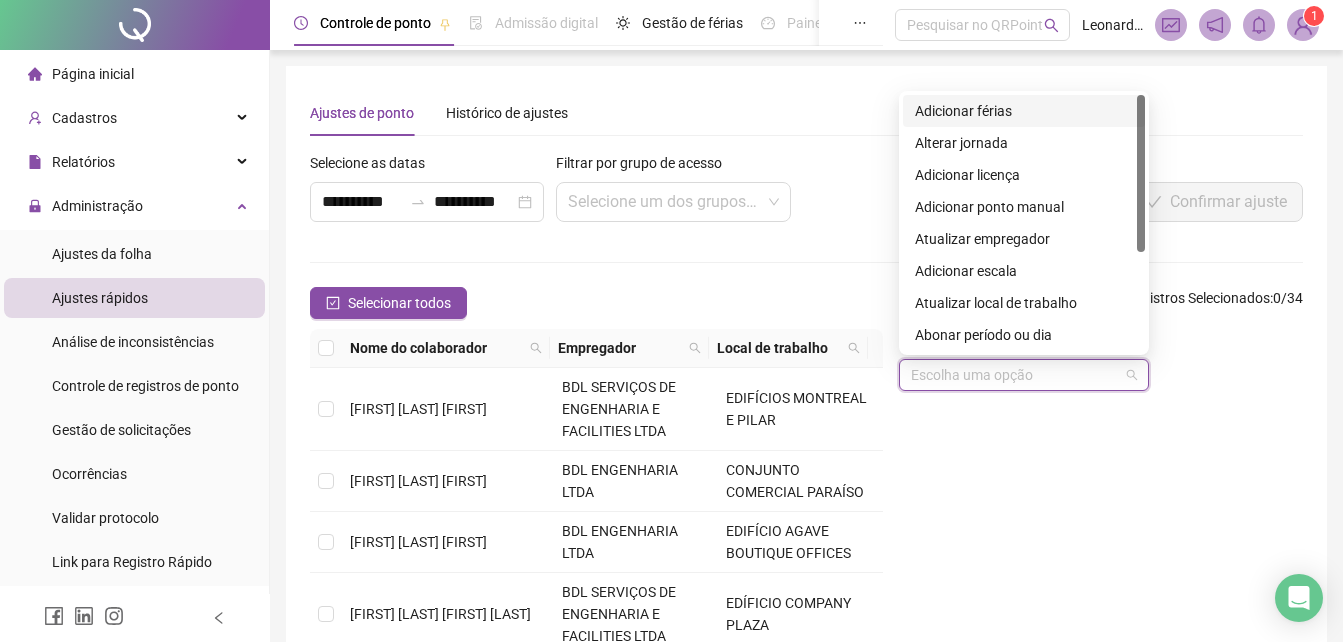 click at bounding box center [1015, 375] 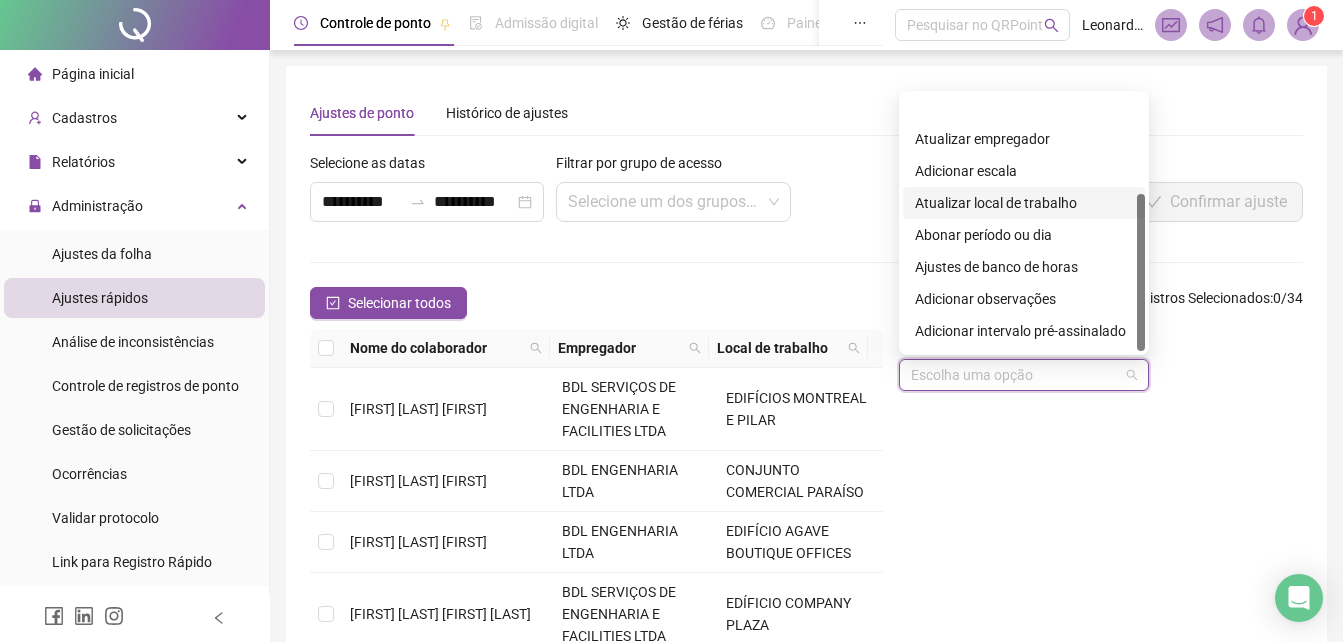 scroll, scrollTop: 160, scrollLeft: 0, axis: vertical 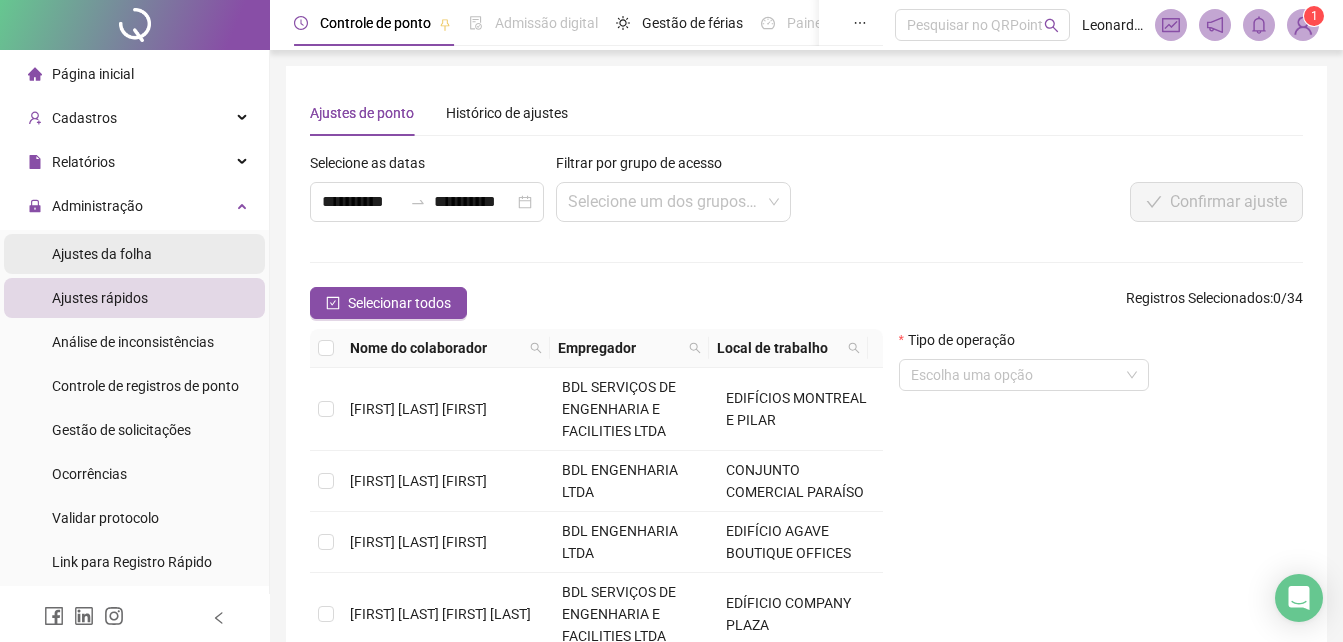 click on "Ajustes da folha" at bounding box center (102, 254) 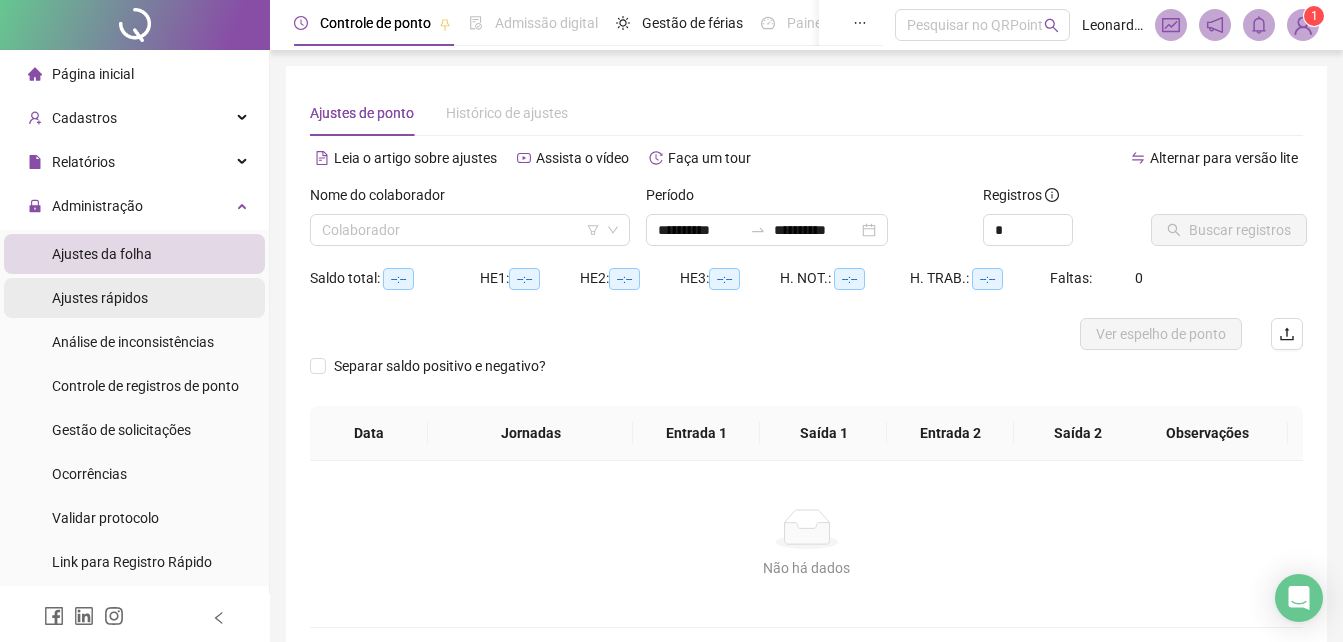 click on "Ajustes rápidos" at bounding box center [134, 298] 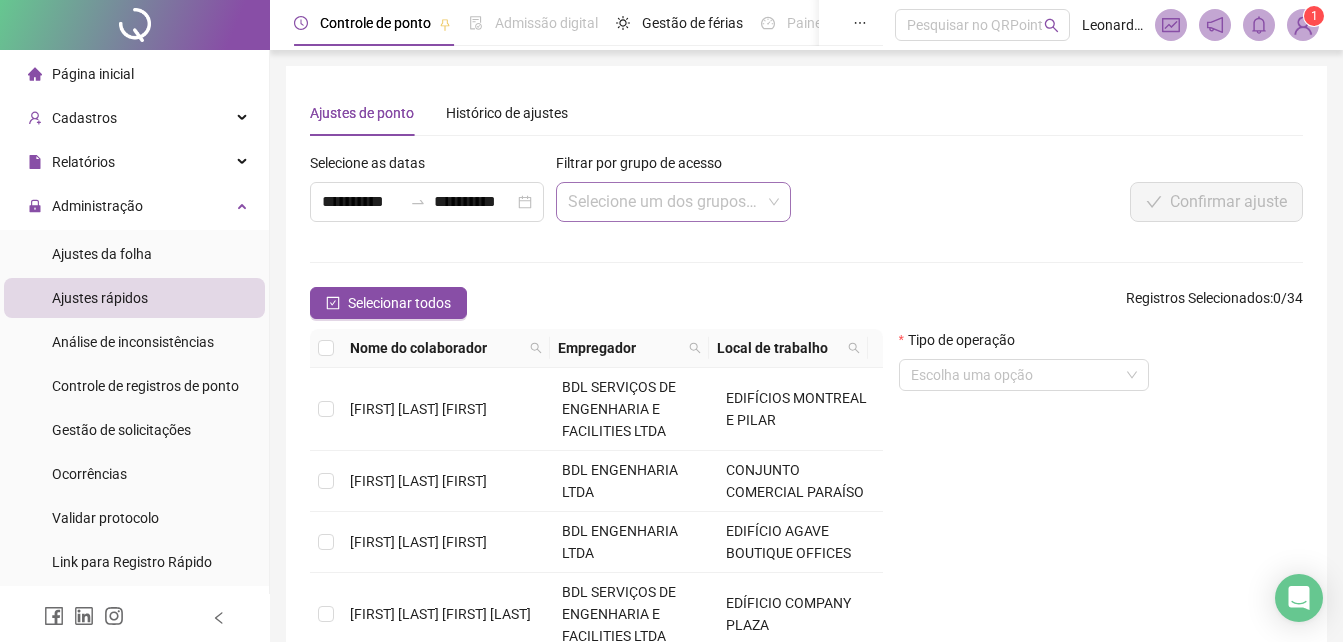 click at bounding box center (673, 202) 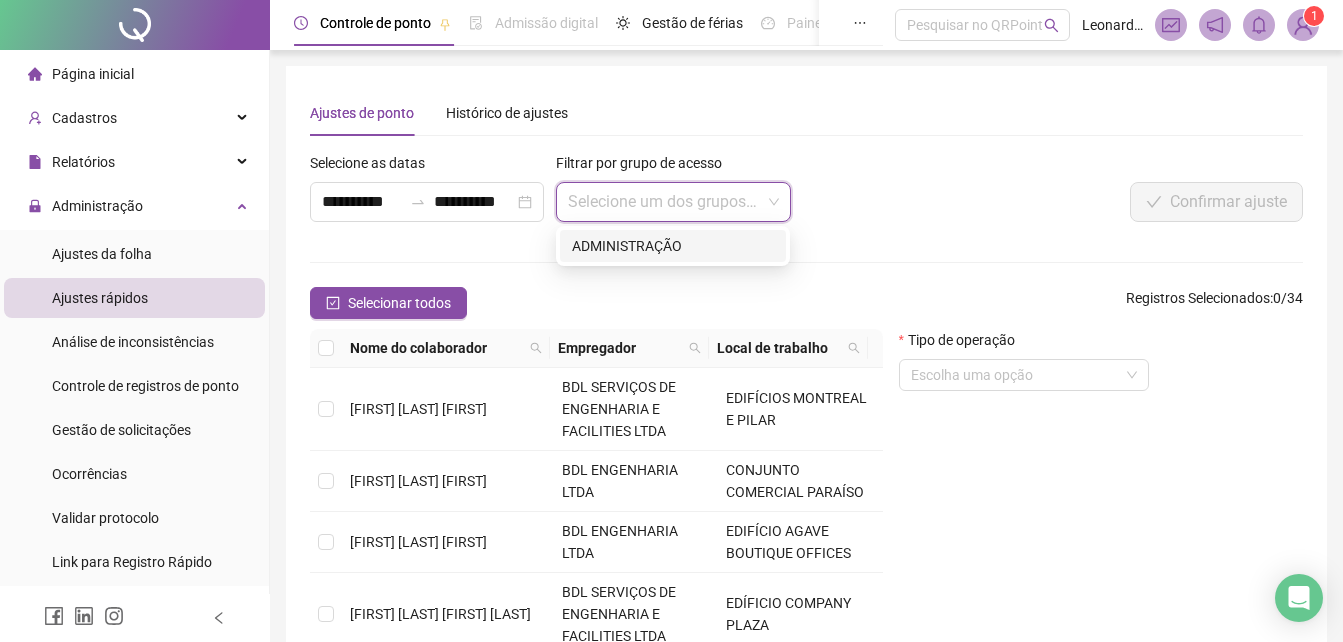 click on "ADMINISTRAÇÃO" at bounding box center (673, 246) 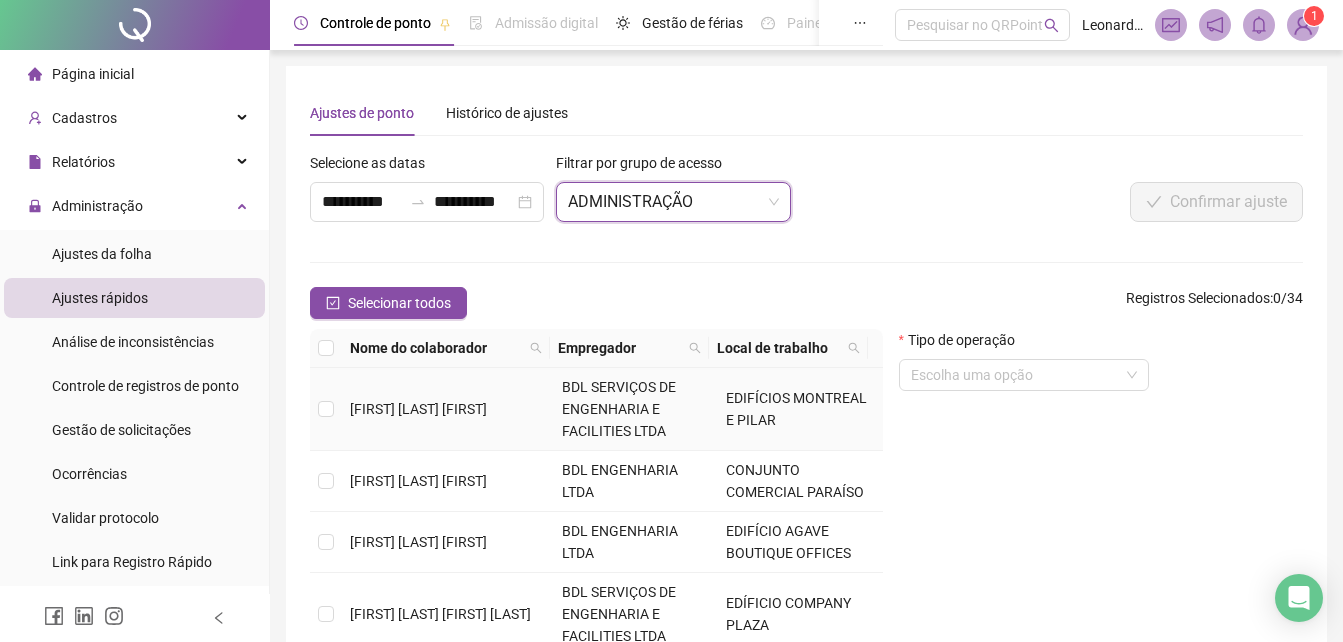 click on "[FIRST] [LAST] [FIRST]" at bounding box center [448, 409] 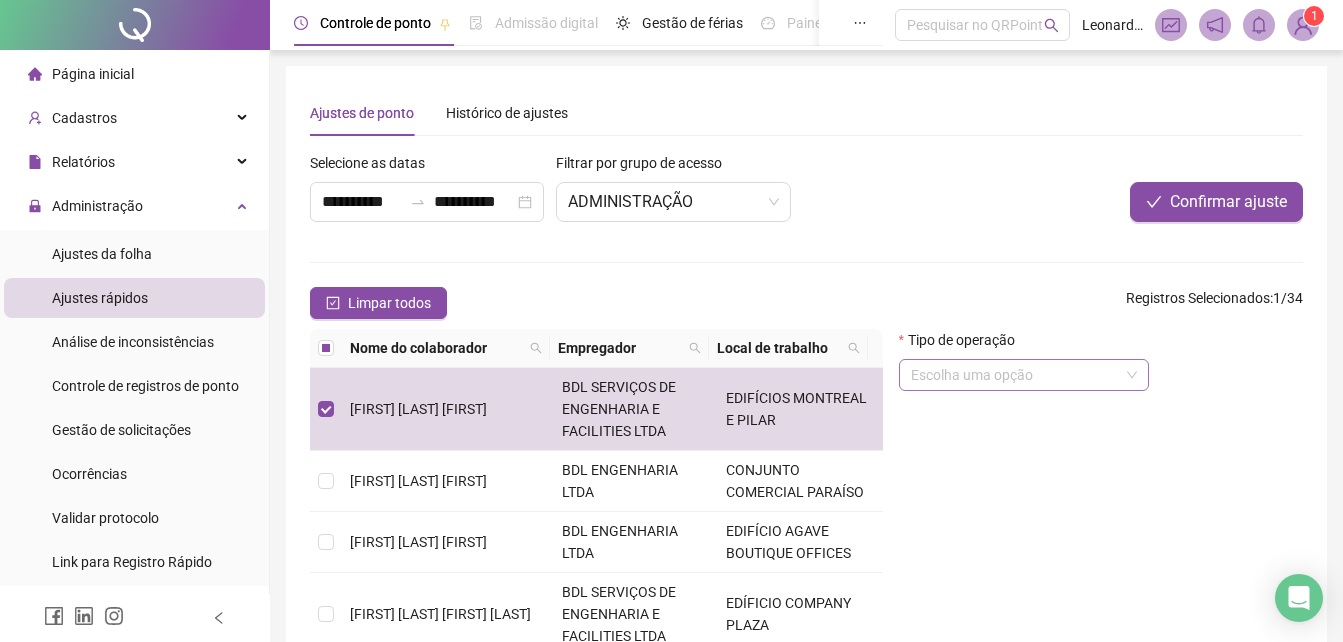 click at bounding box center (1015, 375) 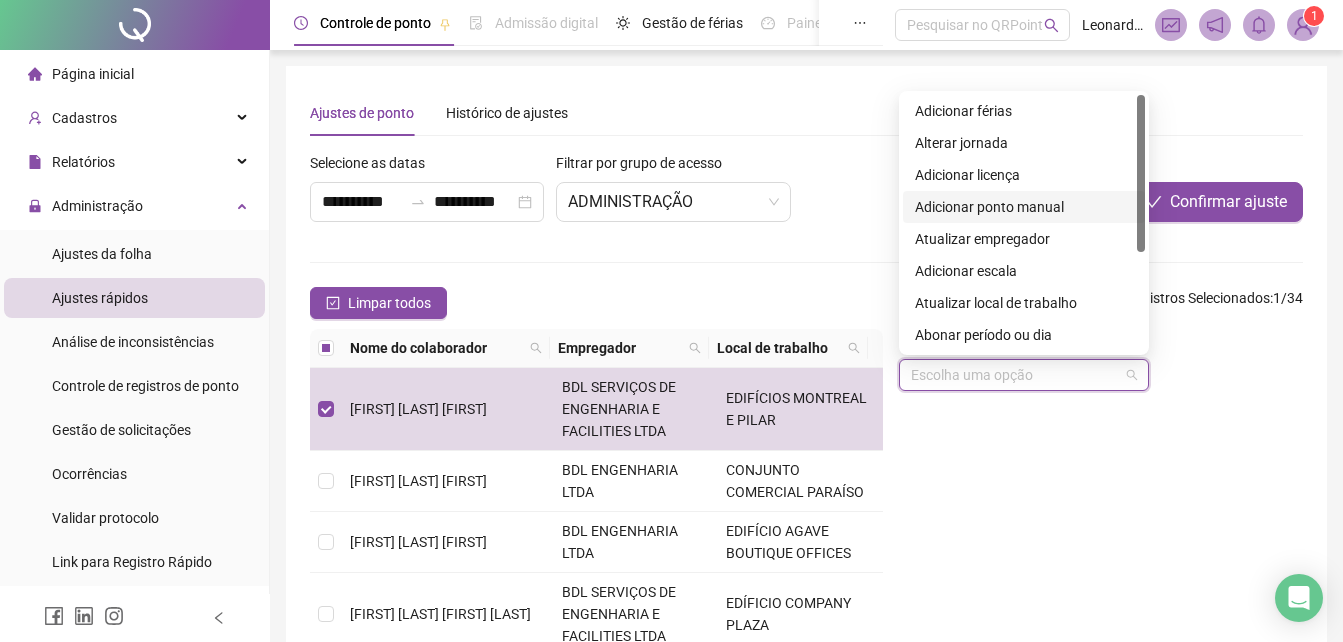 click on "Adicionar ponto manual" at bounding box center [1024, 207] 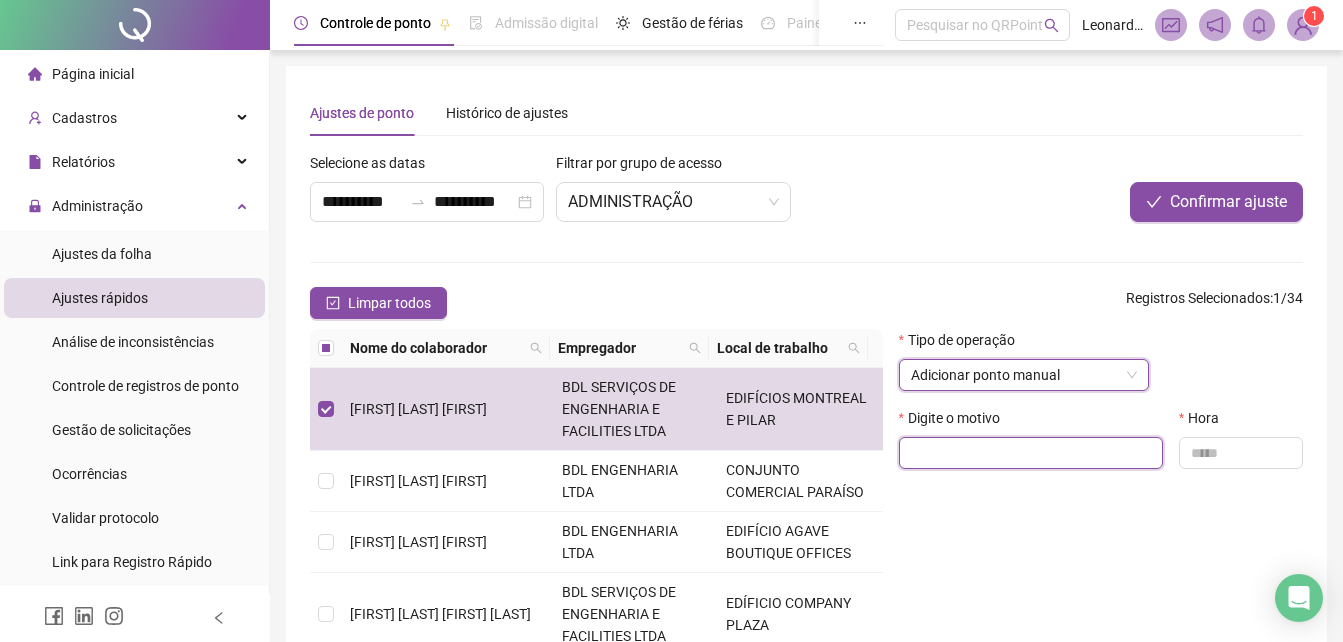 click at bounding box center (1031, 453) 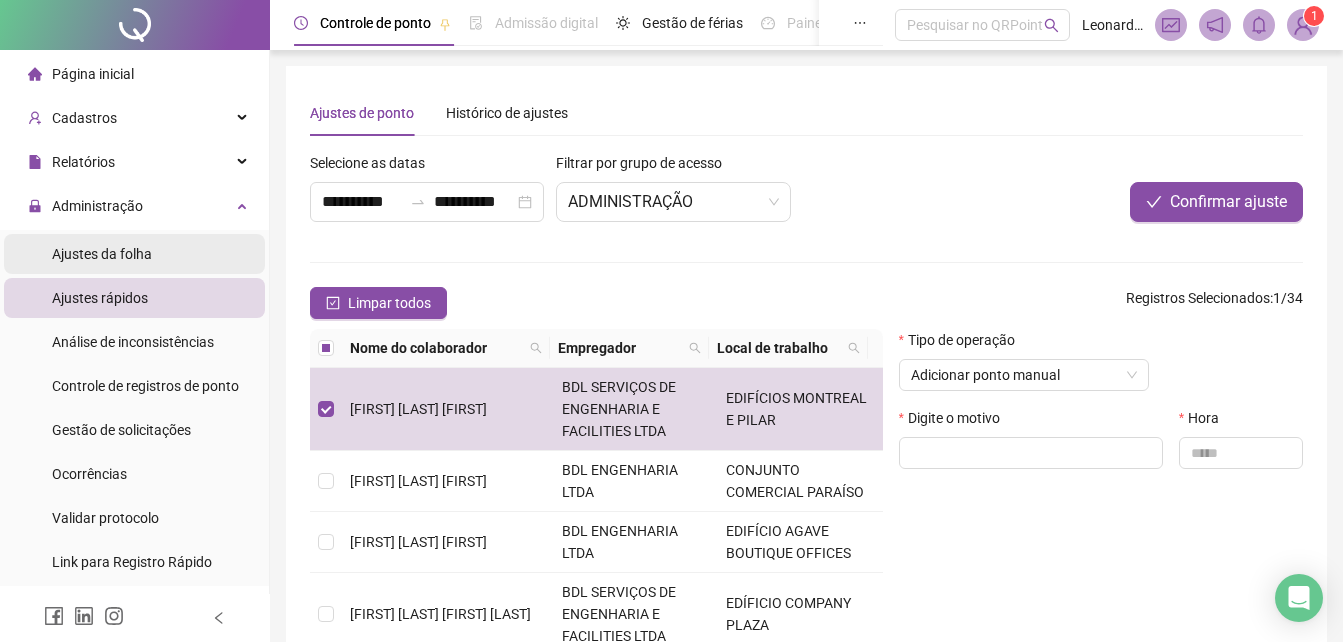 click on "Ajustes da folha" at bounding box center (102, 254) 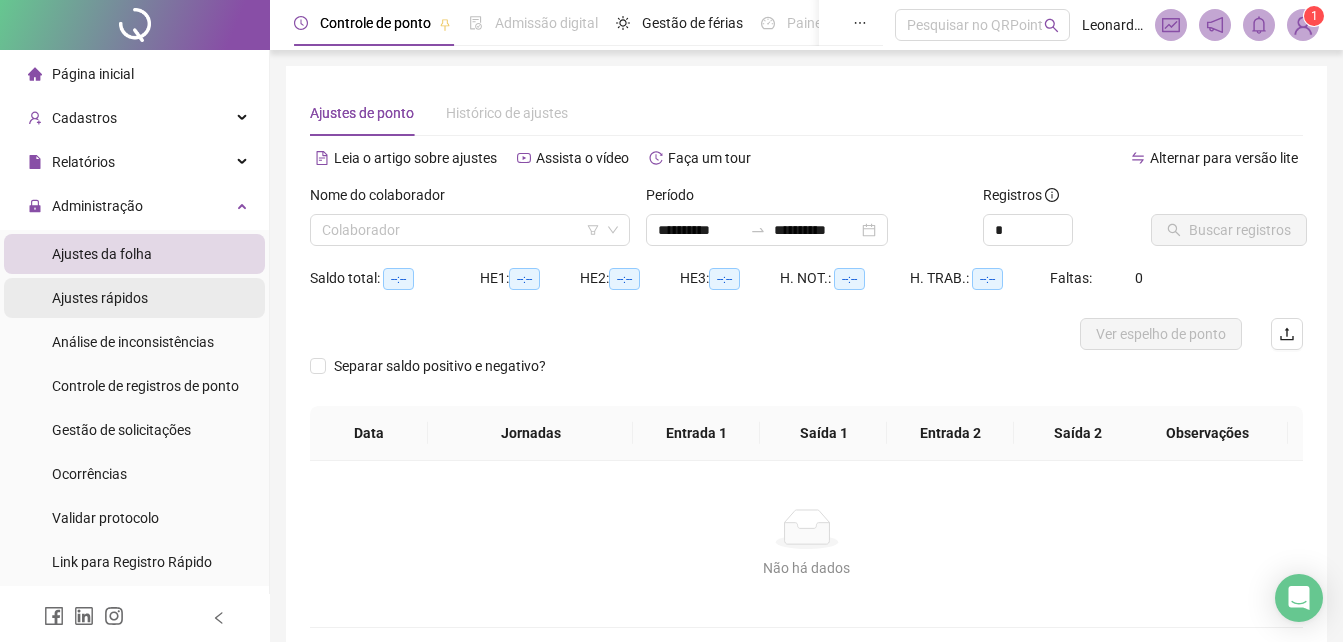 click on "Ajustes rápidos" at bounding box center [100, 298] 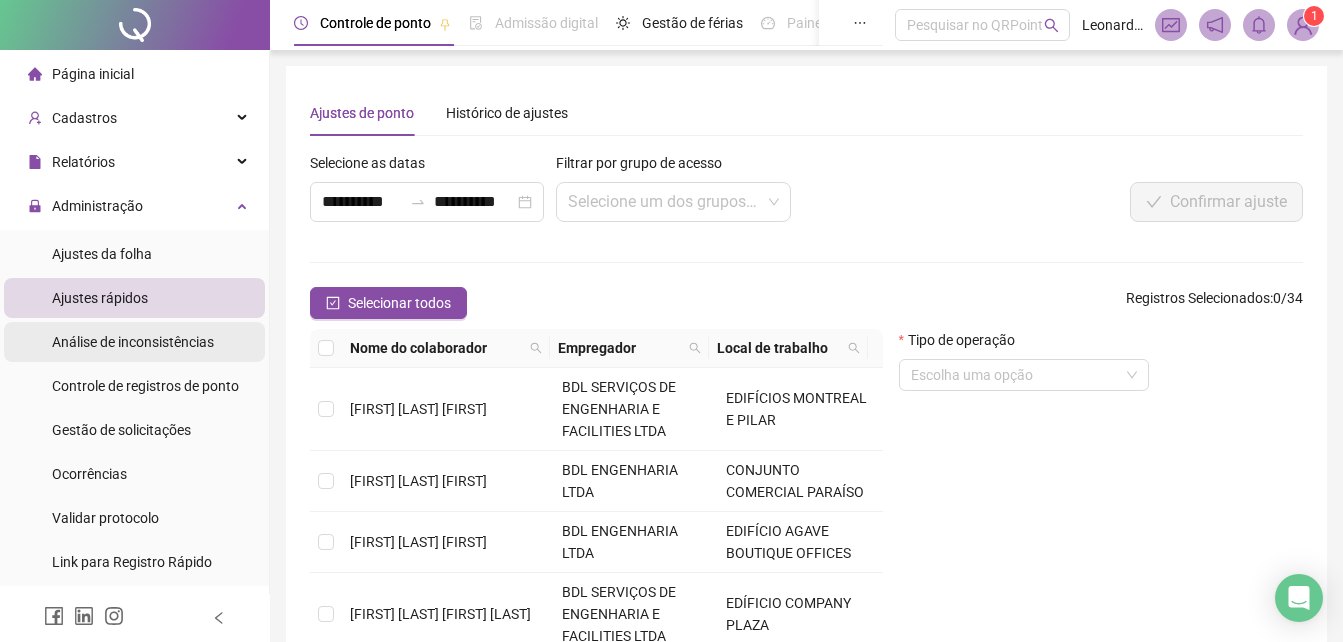 click on "Análise de inconsistências" at bounding box center (133, 342) 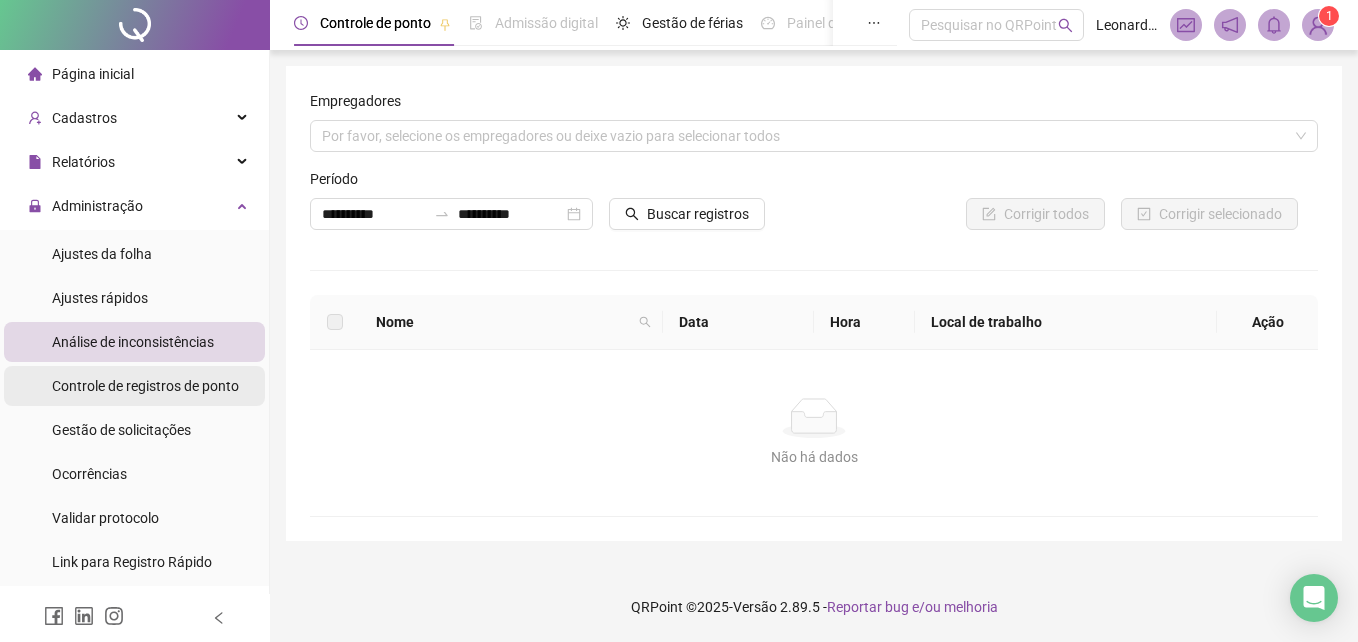 click on "Controle de registros de ponto" at bounding box center [145, 386] 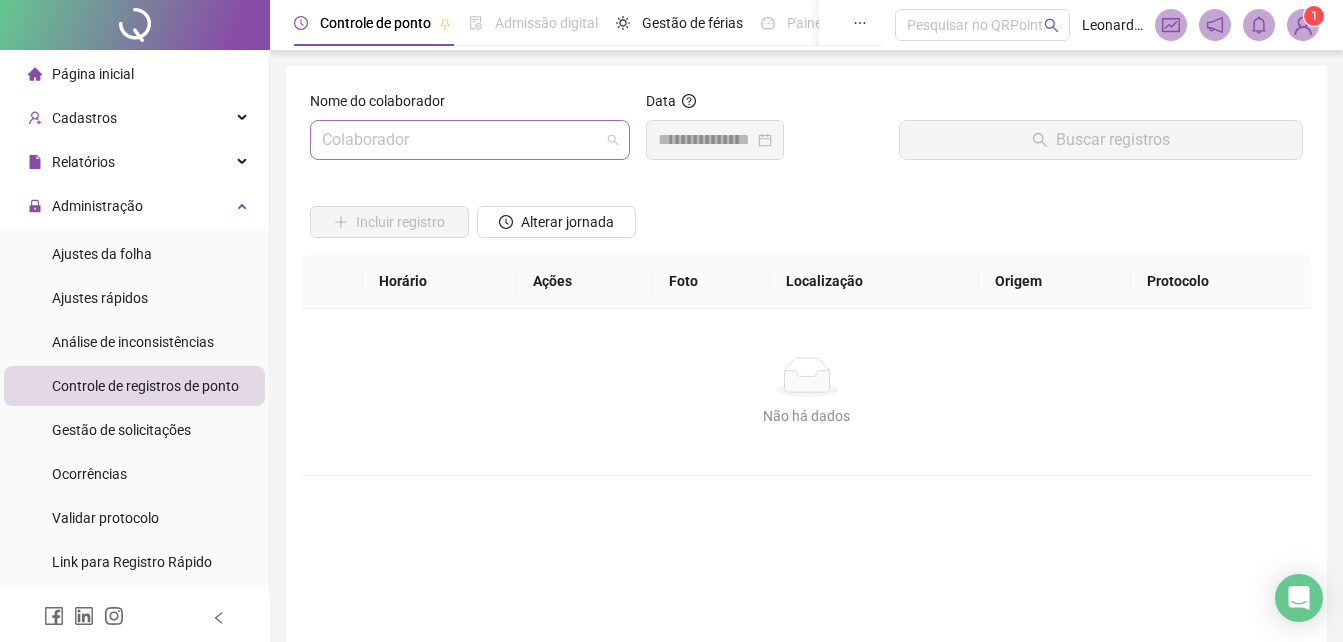 click at bounding box center [461, 140] 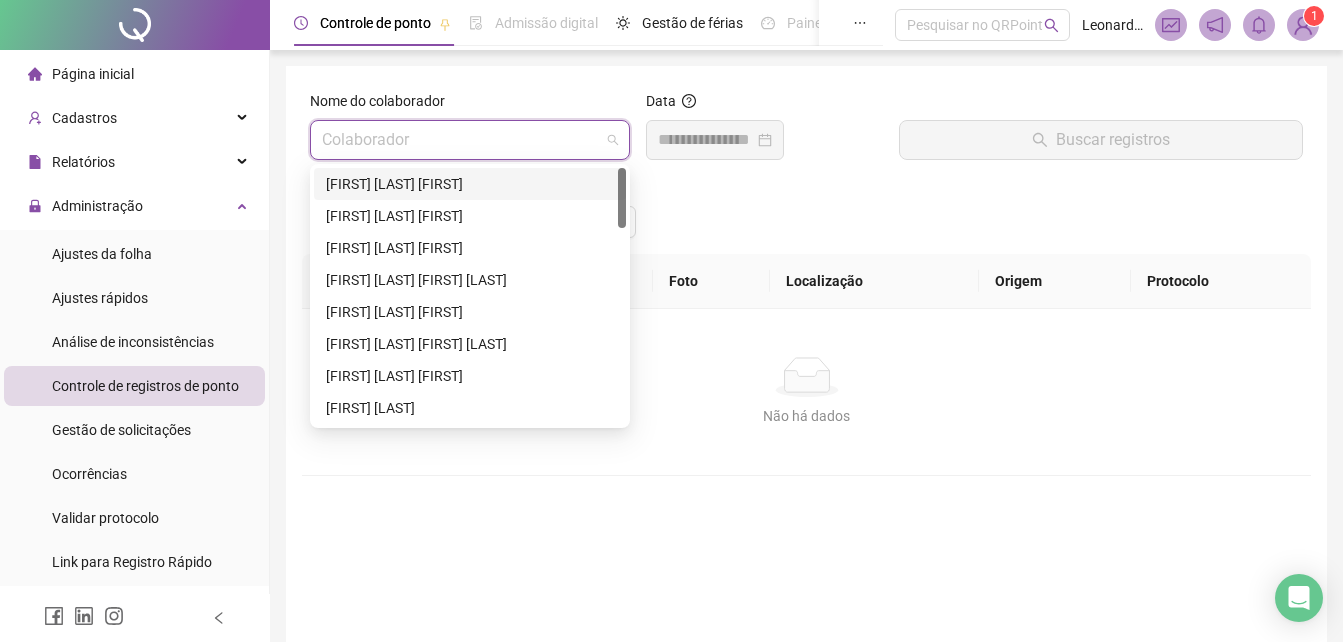 click on "[FIRST] [LAST] [FIRST]" at bounding box center (470, 184) 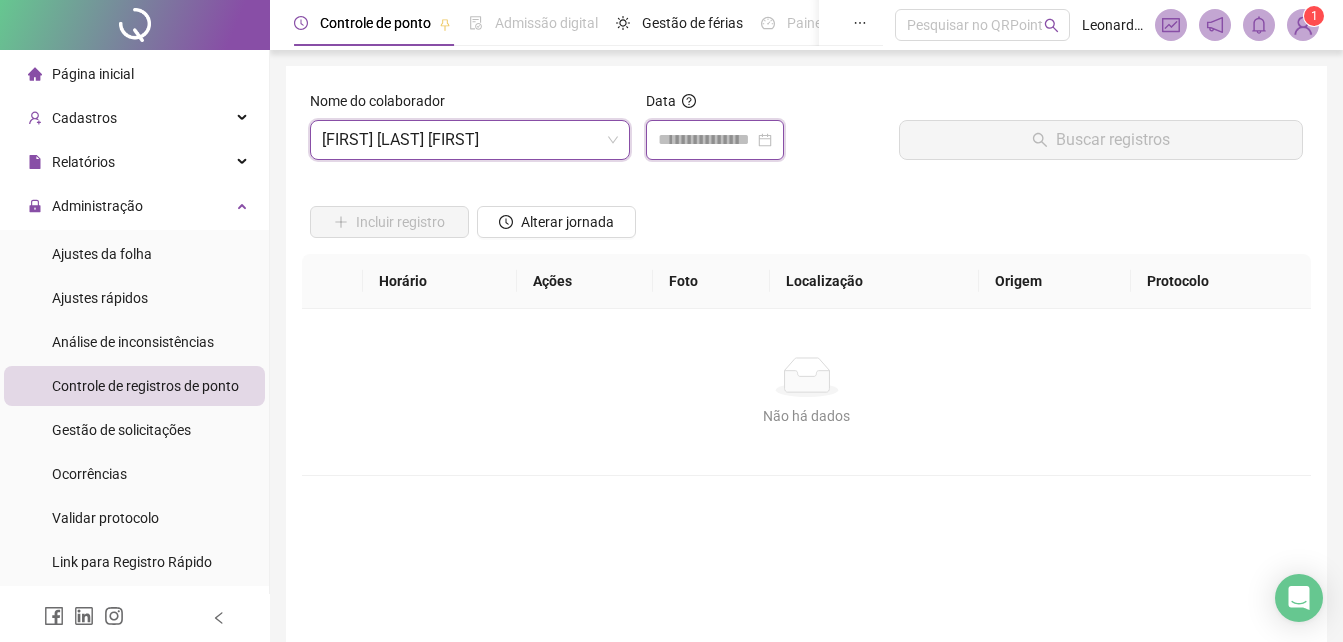 click at bounding box center [706, 140] 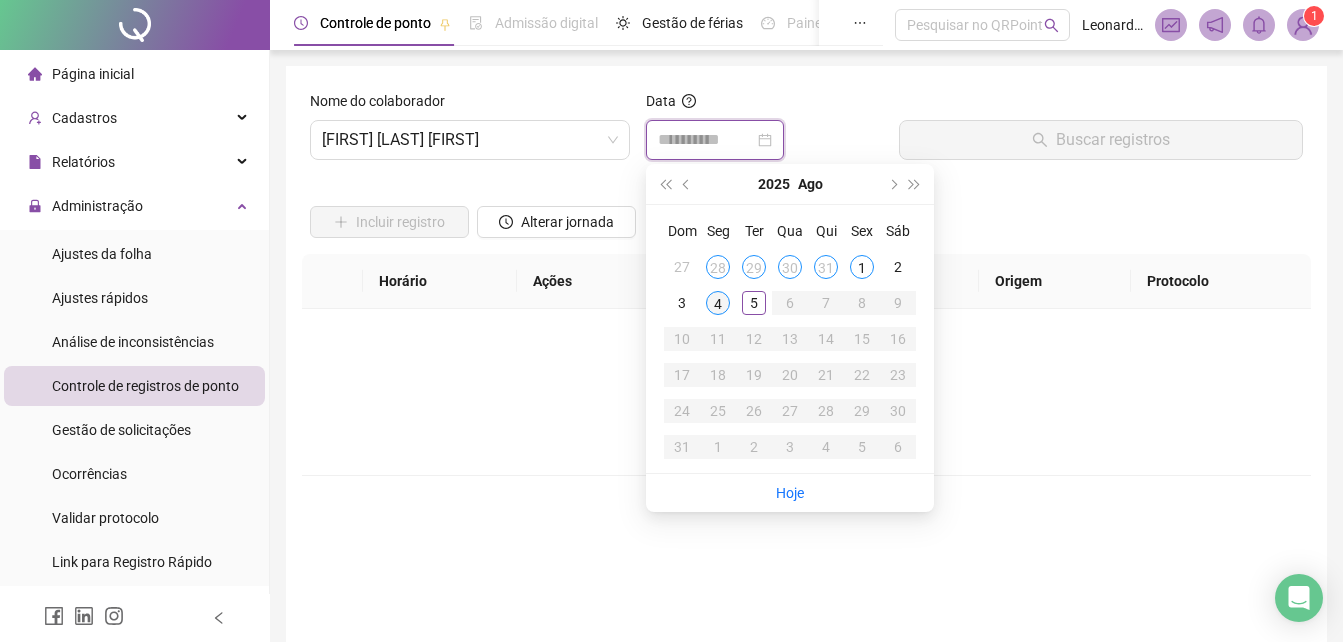 type on "**********" 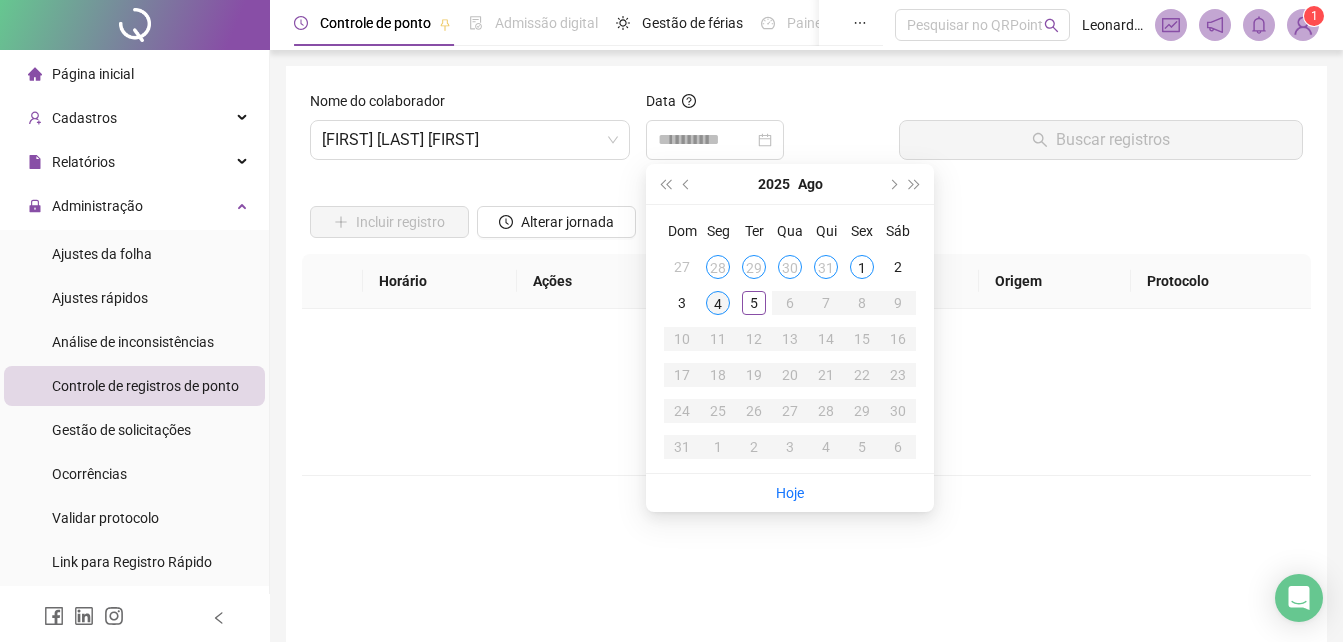 click on "4" at bounding box center [718, 303] 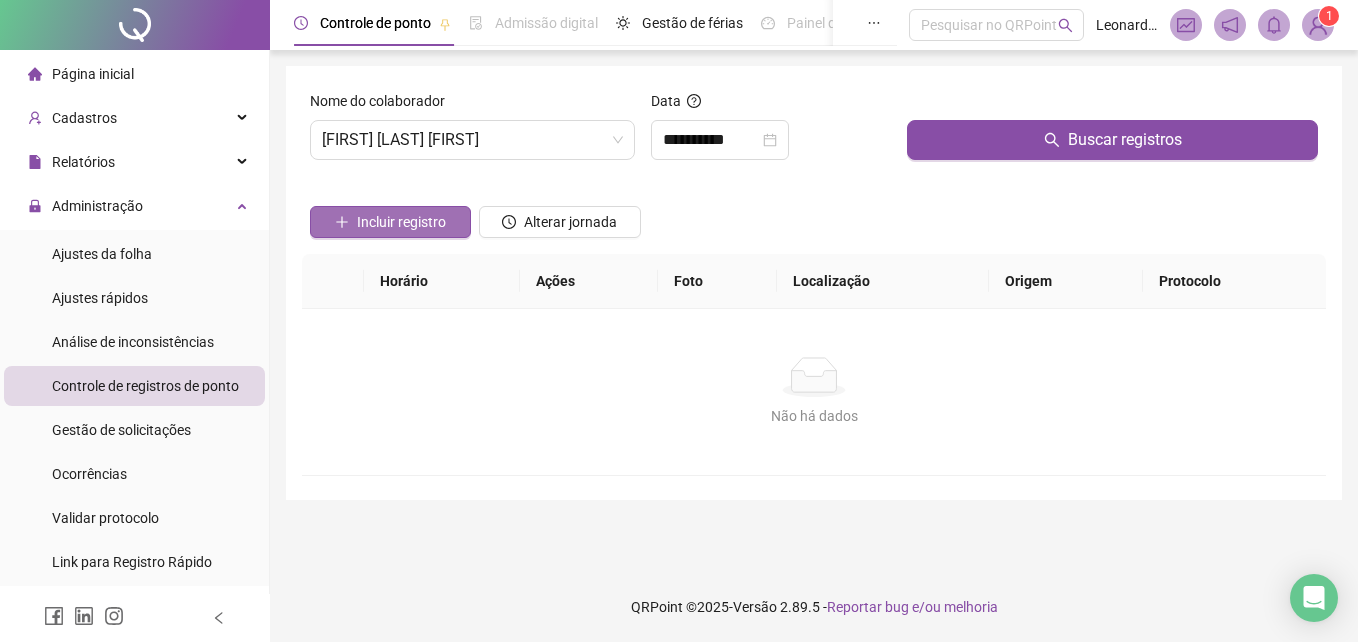 click on "Incluir registro" at bounding box center [401, 222] 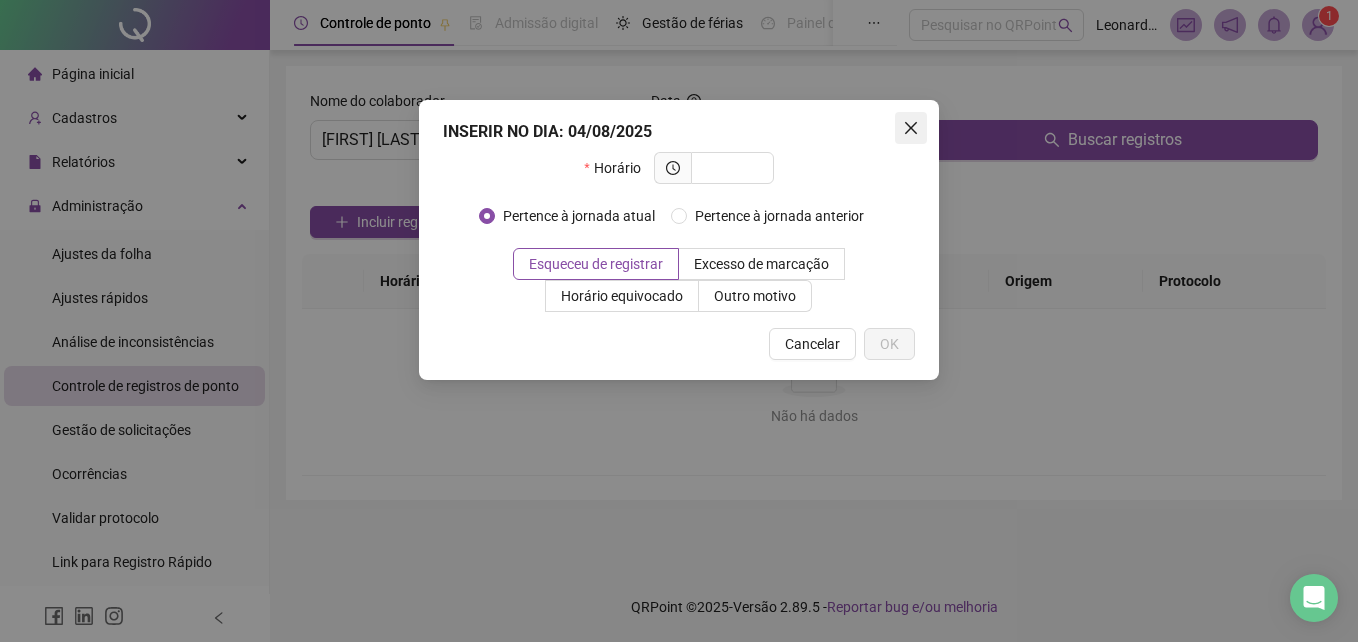 click 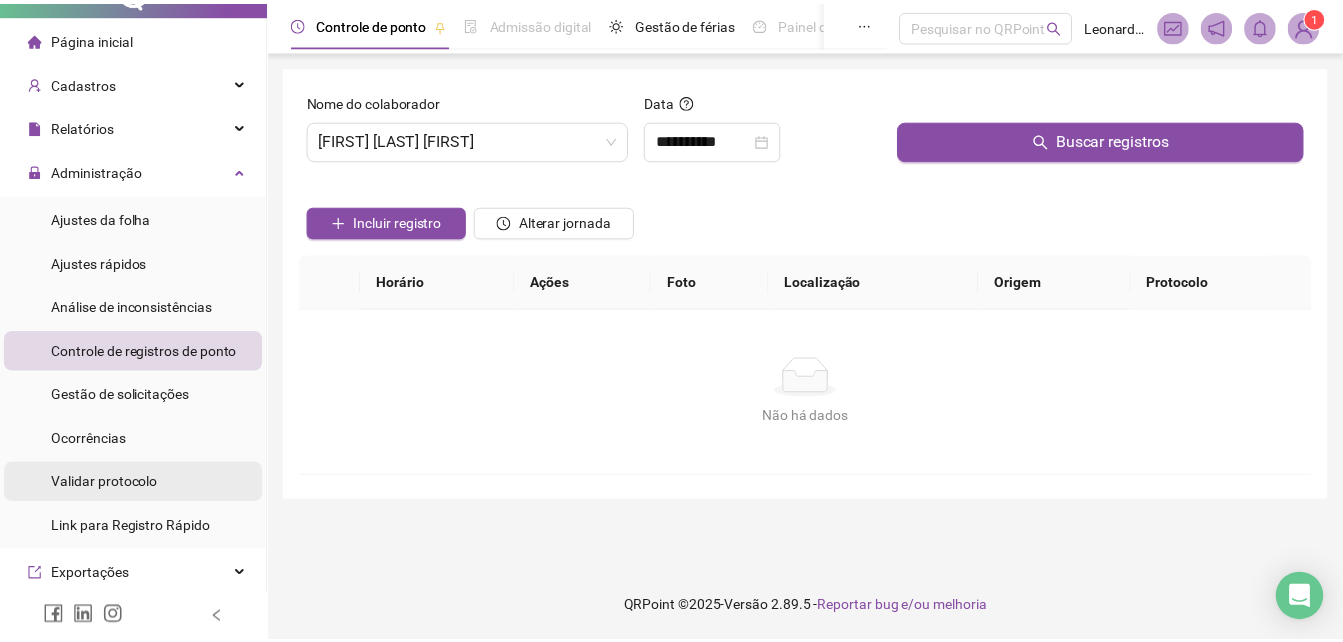 scroll, scrollTop: 0, scrollLeft: 0, axis: both 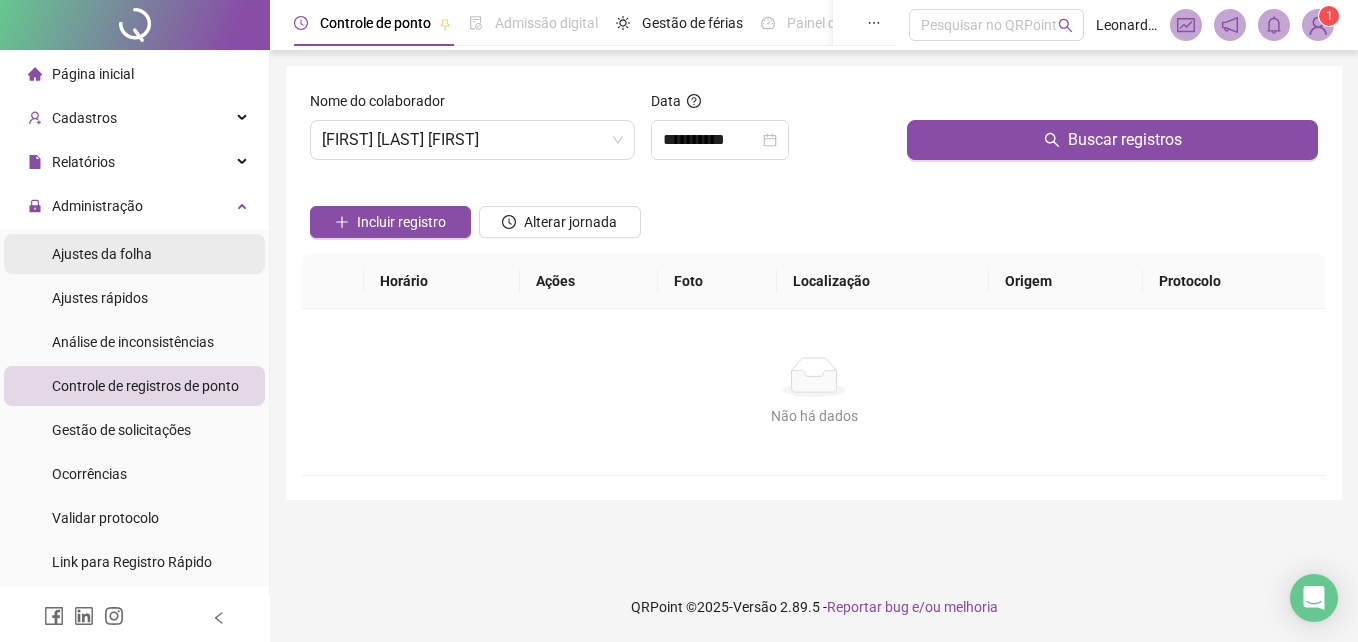 click on "Ajustes da folha" at bounding box center [102, 254] 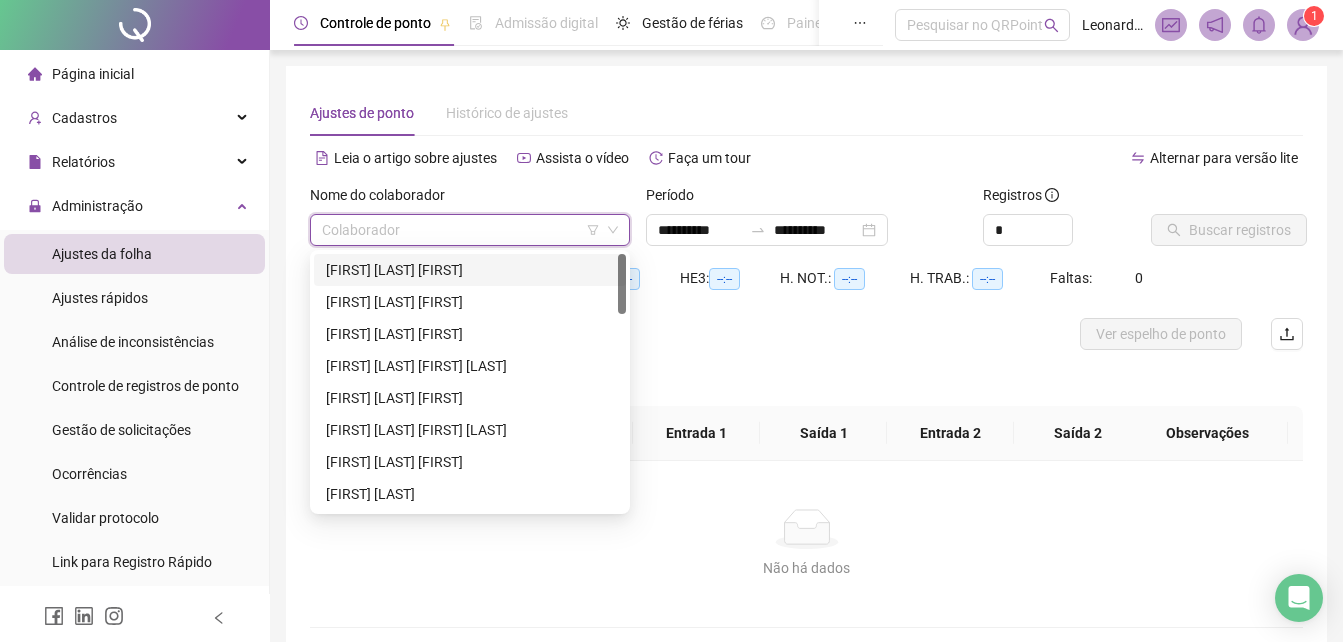 click at bounding box center (461, 230) 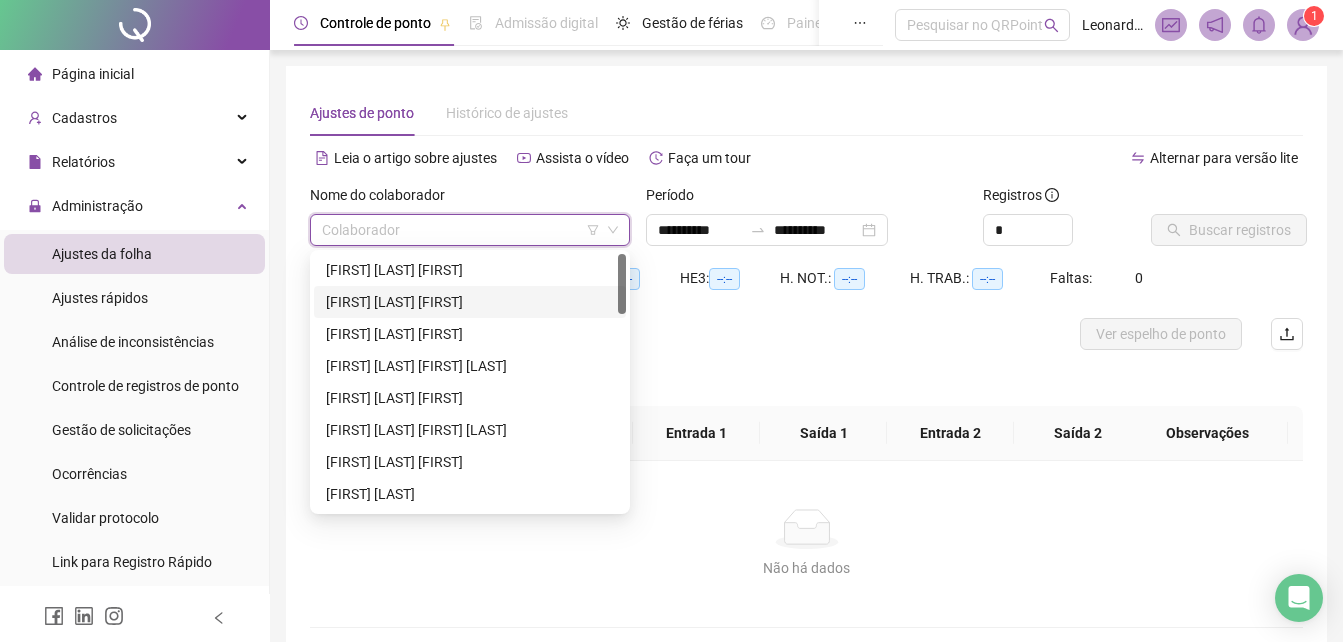 click on "[FIRST] [LAST] [FIRST]" at bounding box center (470, 302) 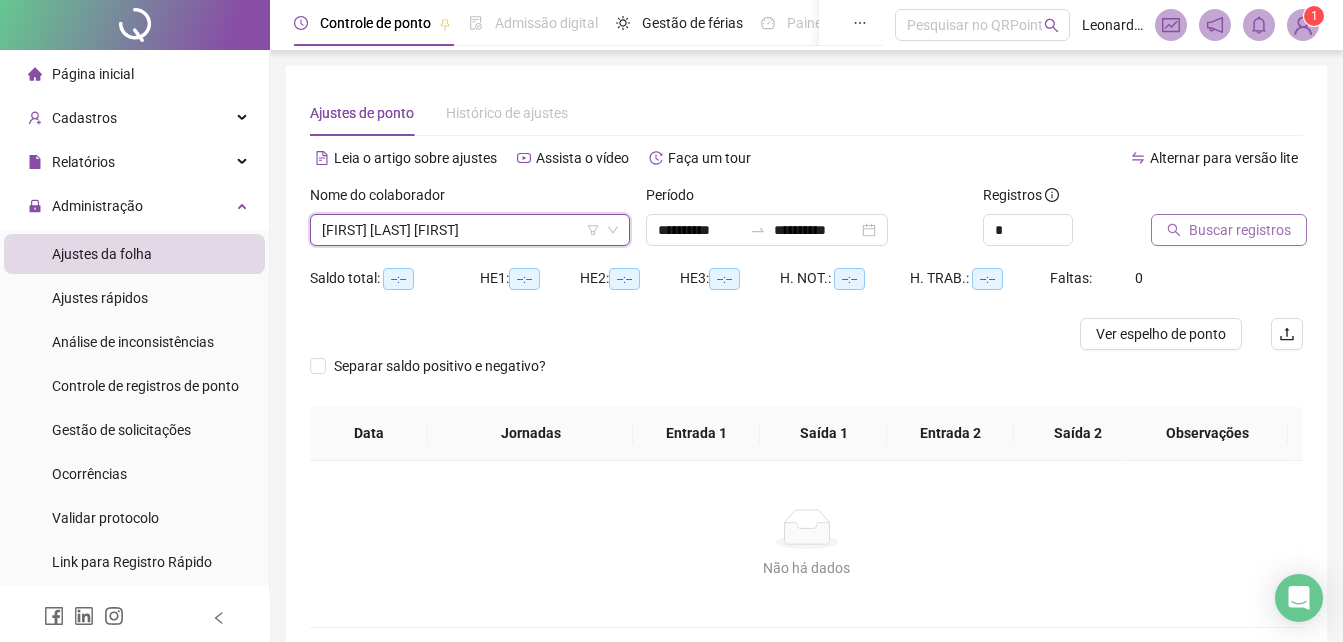 click on "Buscar registros" at bounding box center [1240, 230] 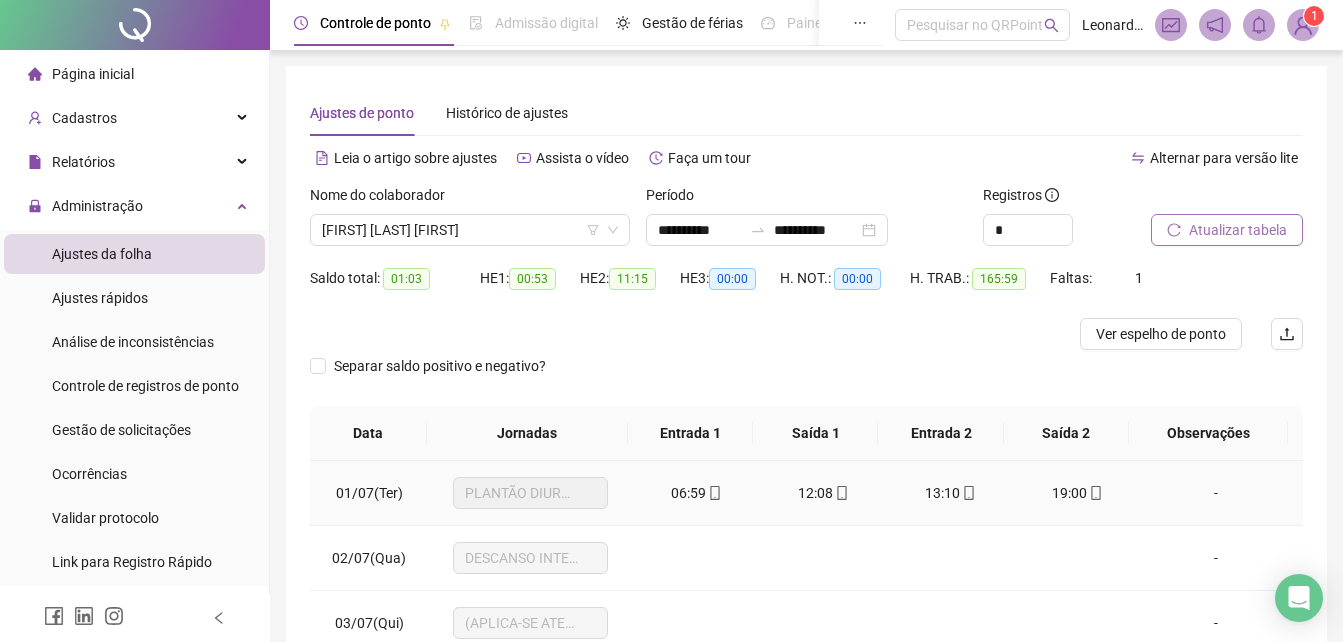 click on "01/07(Ter)" at bounding box center (369, 493) 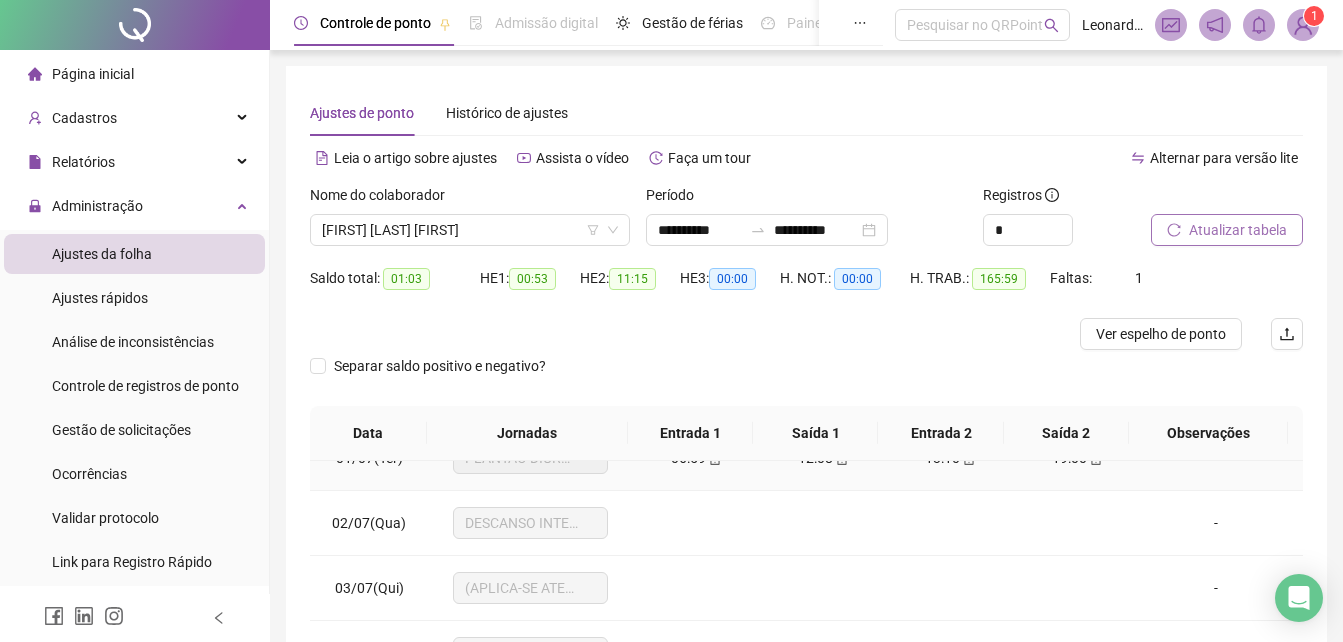 scroll, scrollTop: 0, scrollLeft: 0, axis: both 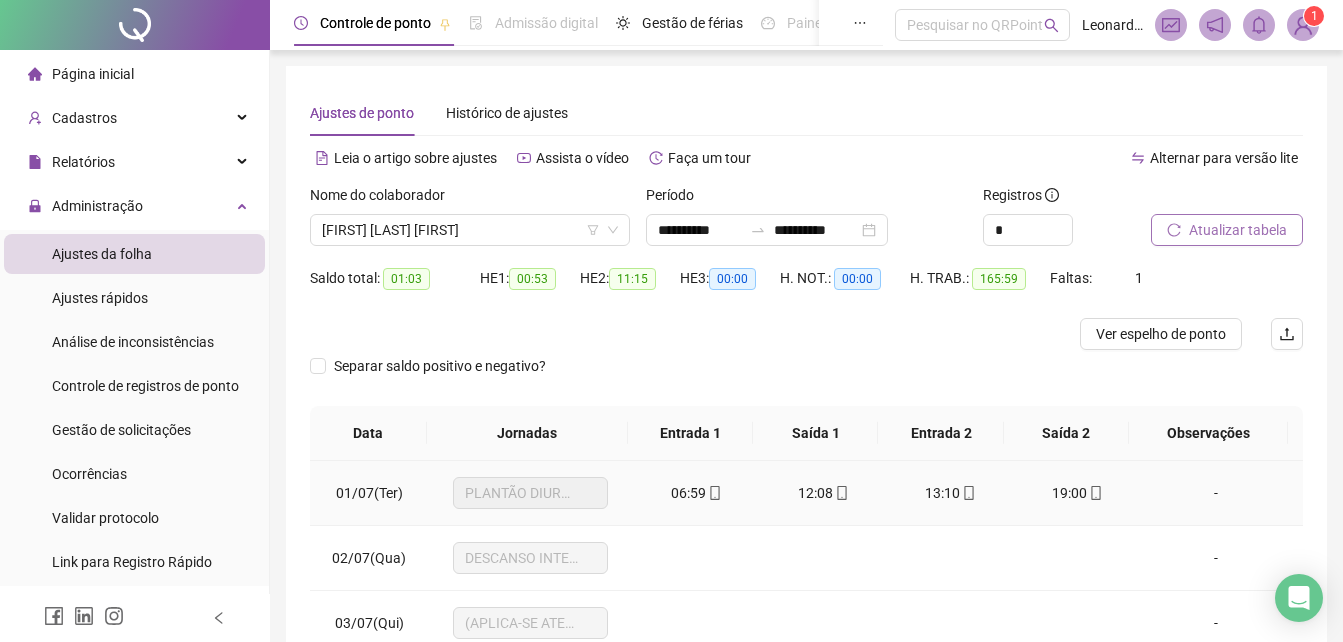 click 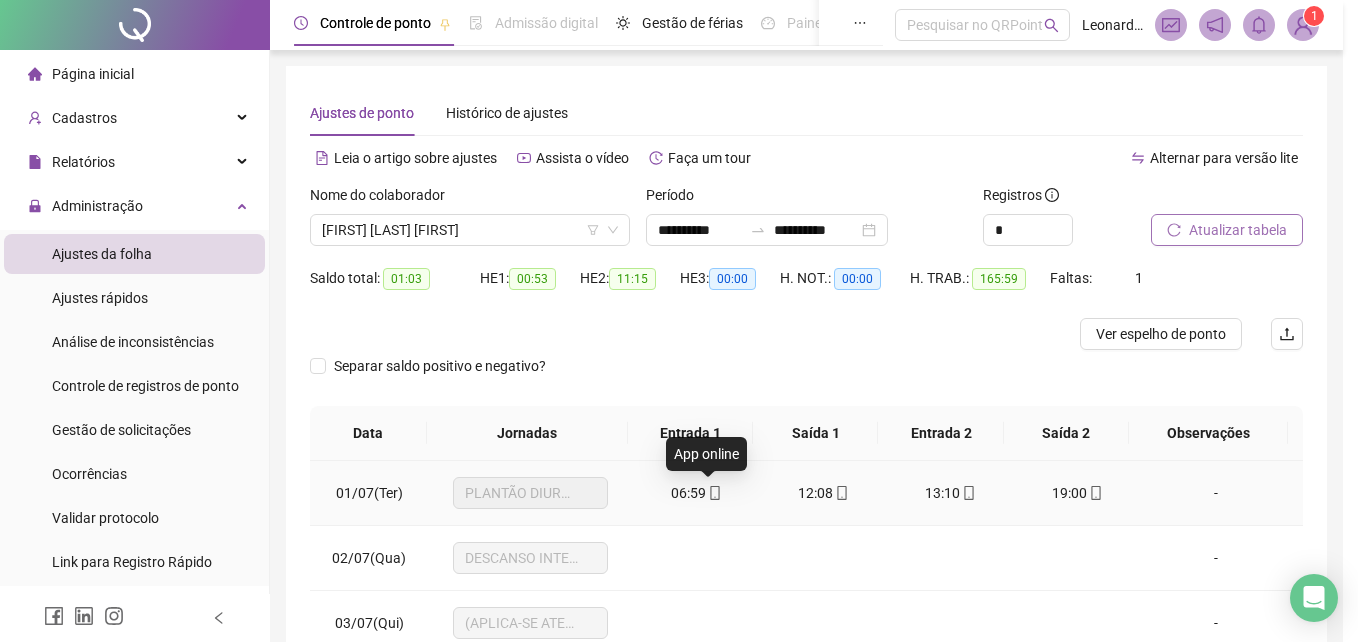 type on "**********" 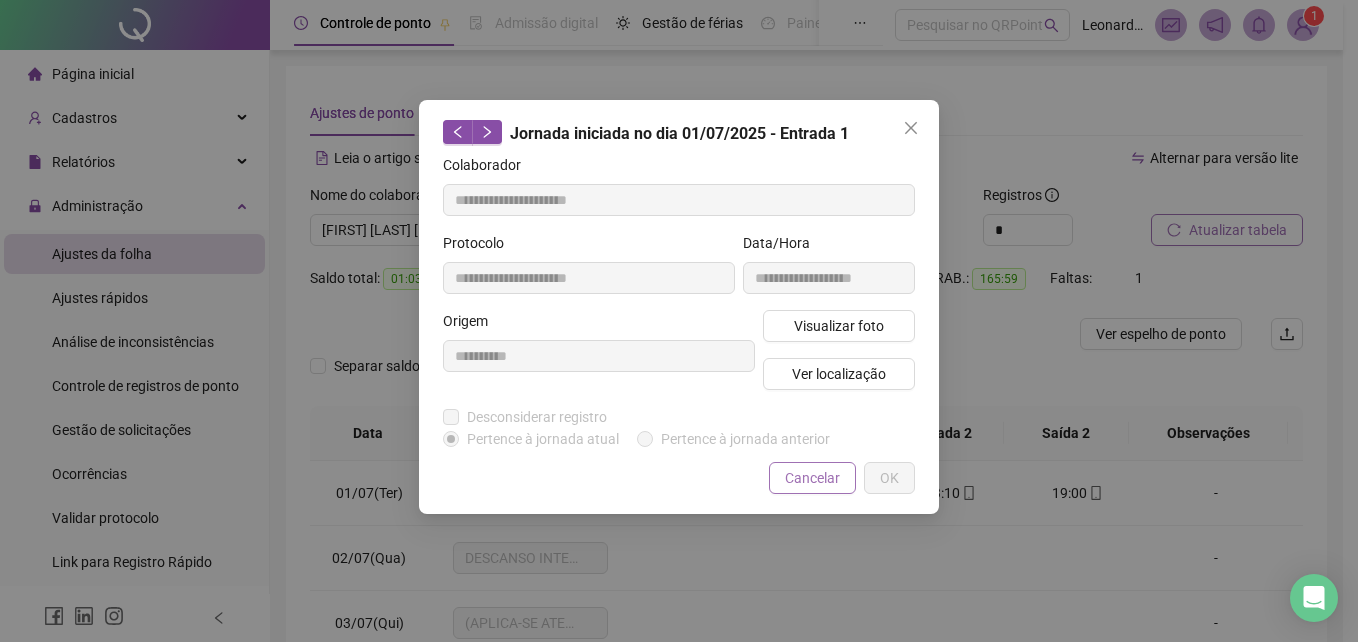 click on "Cancelar" at bounding box center (812, 478) 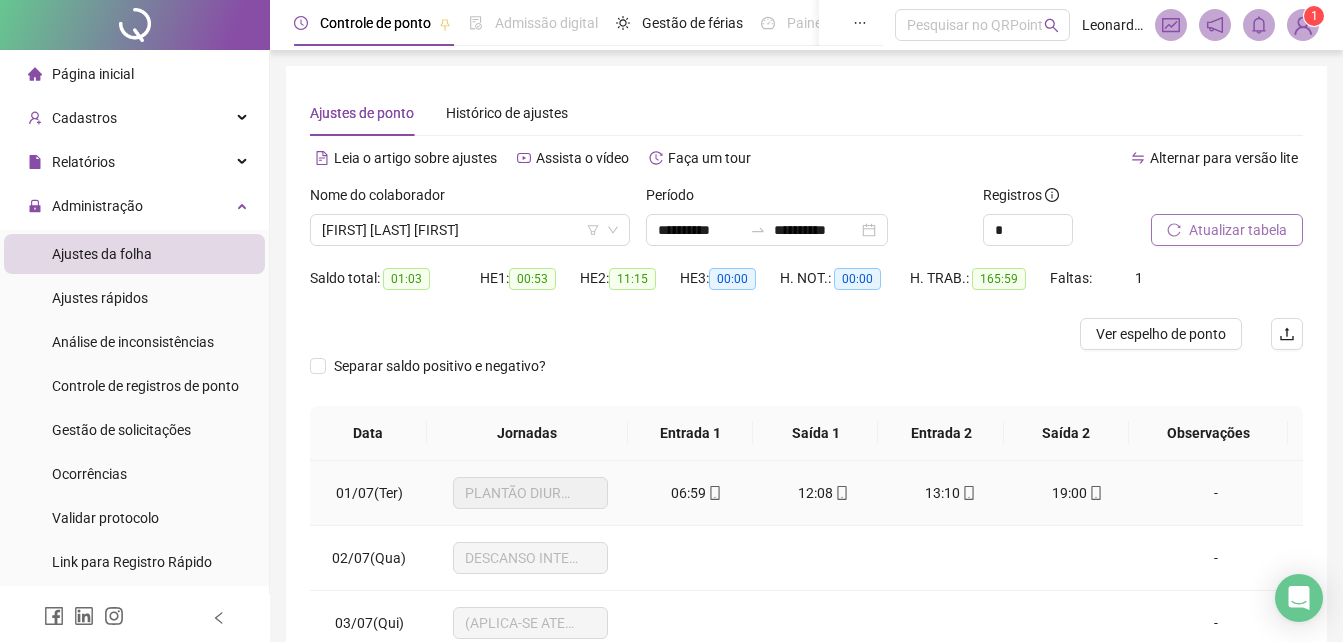 click 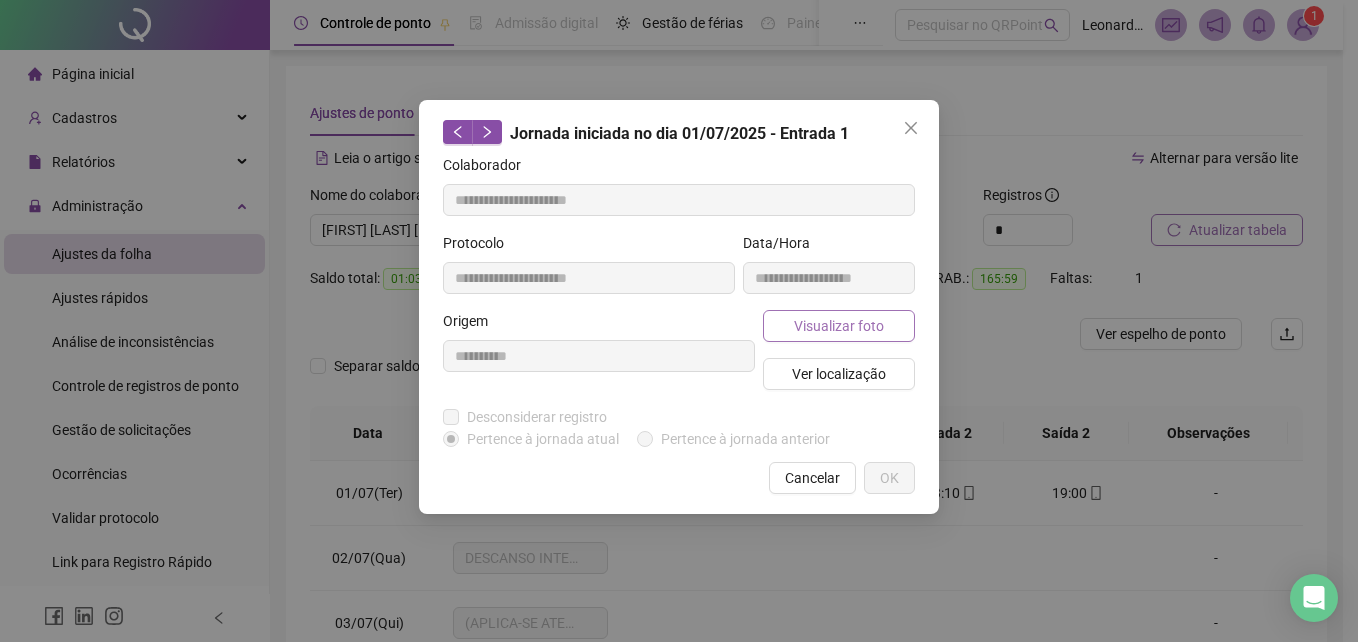 click on "Visualizar foto" at bounding box center [839, 326] 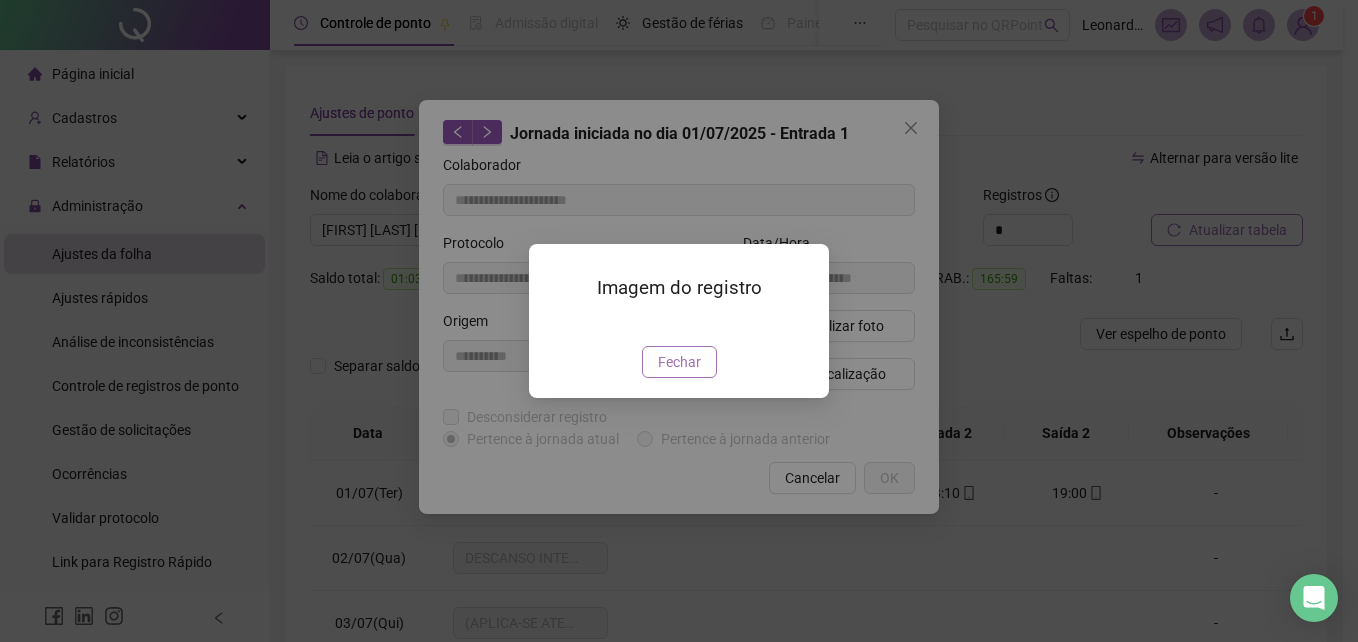 click on "Fechar" at bounding box center (679, 362) 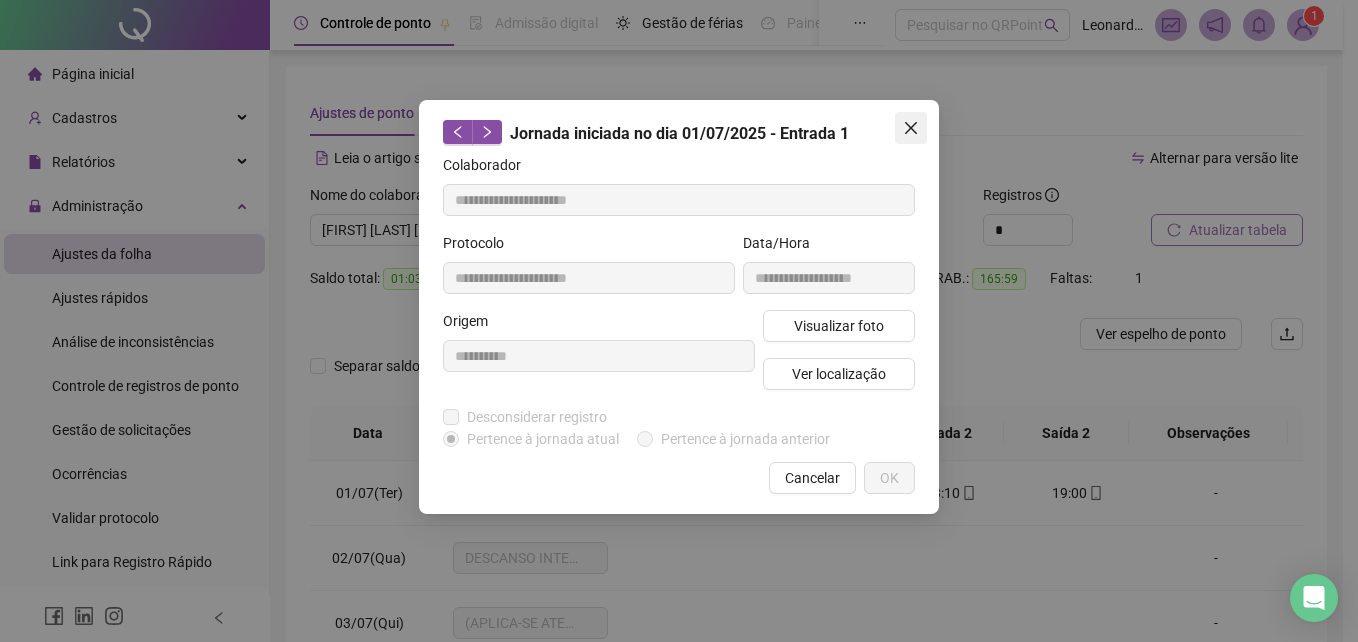 click at bounding box center [911, 128] 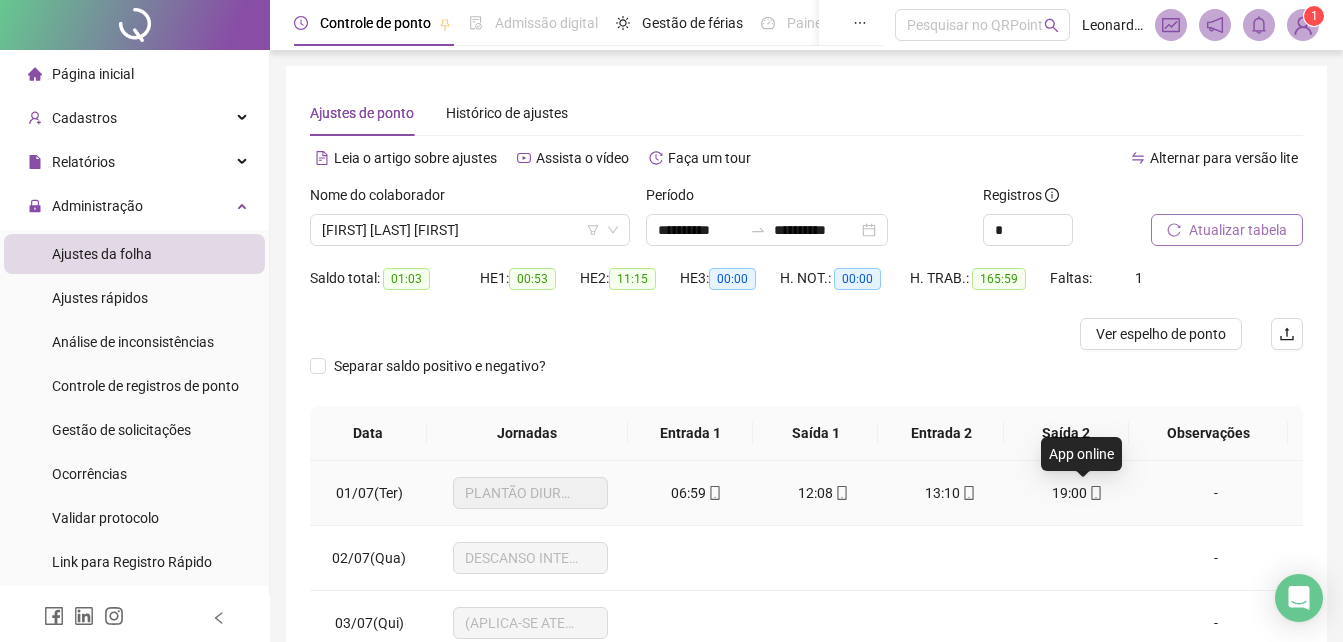 click 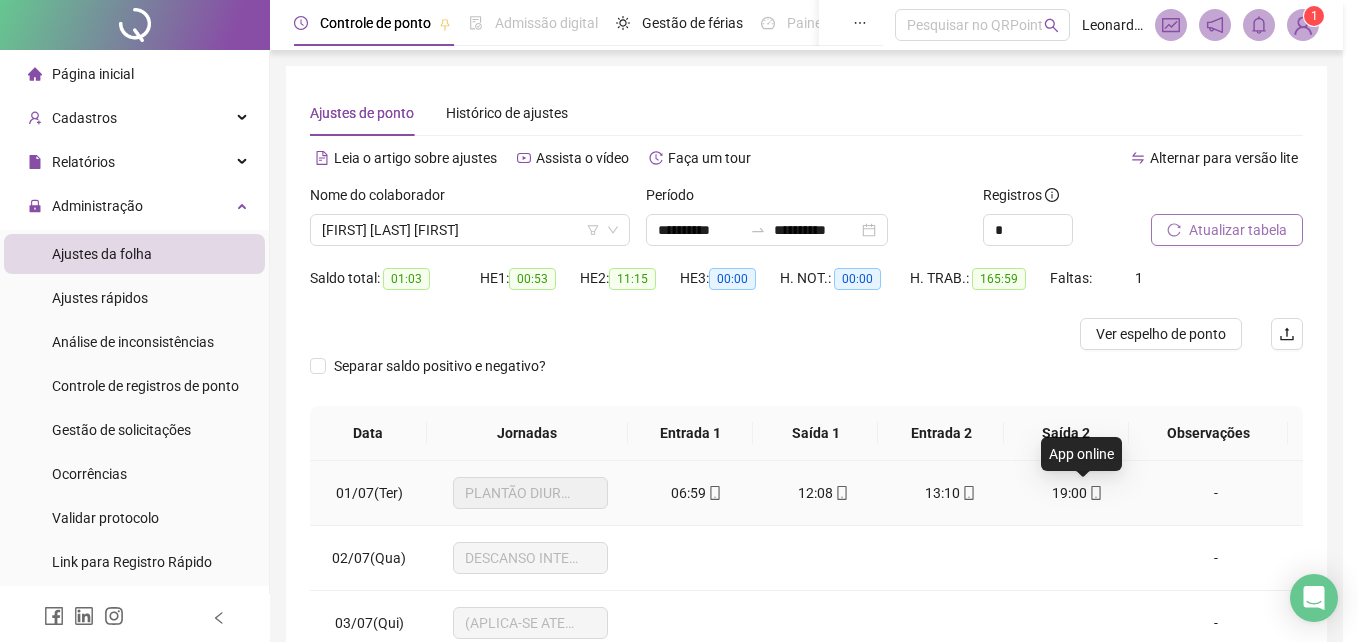 type on "**********" 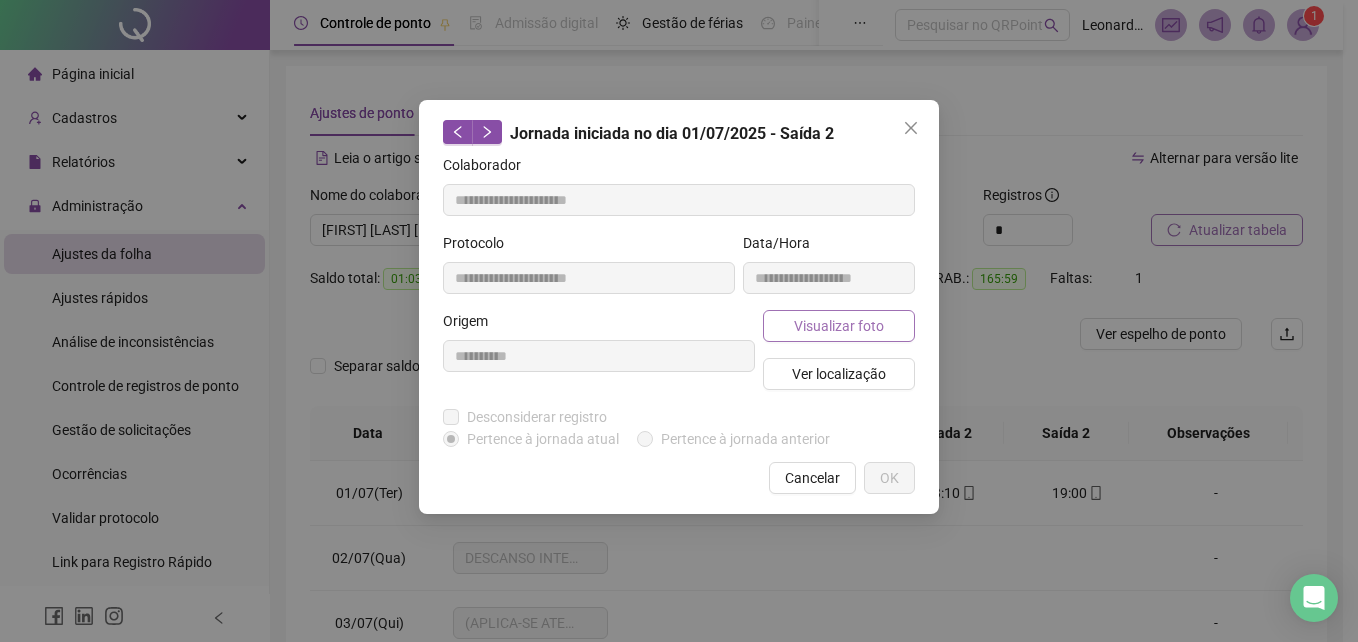 click on "Visualizar foto" at bounding box center [839, 326] 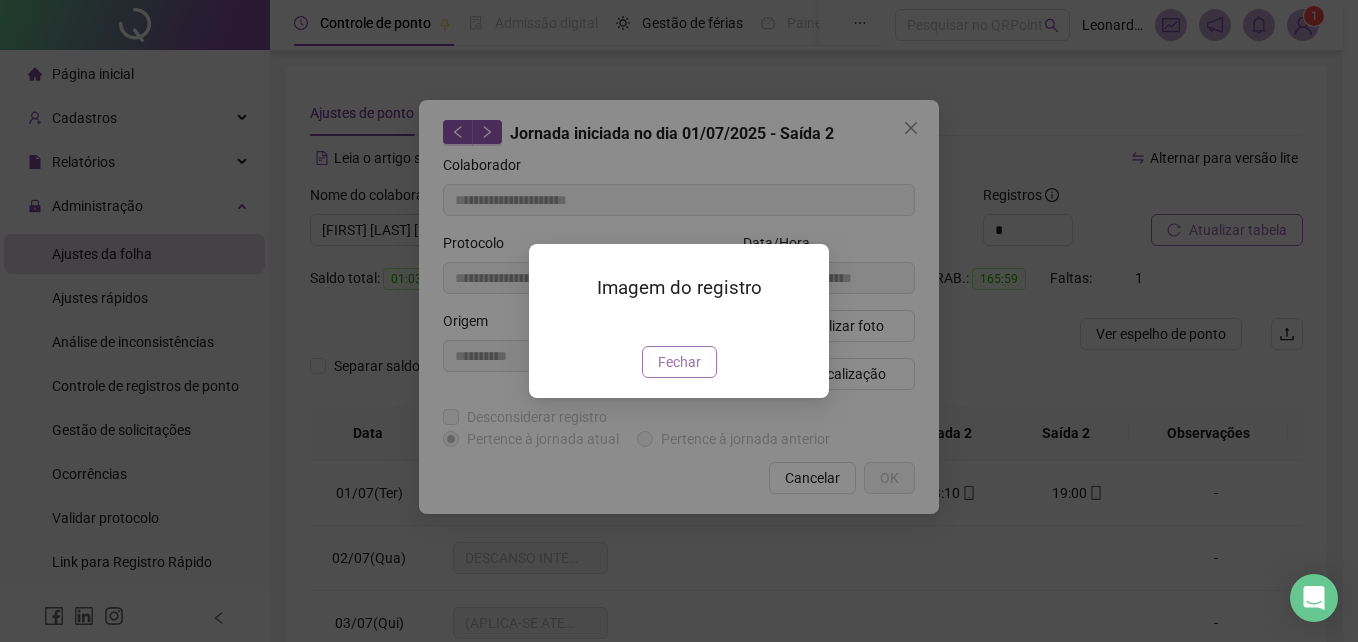 click on "Fechar" at bounding box center (679, 362) 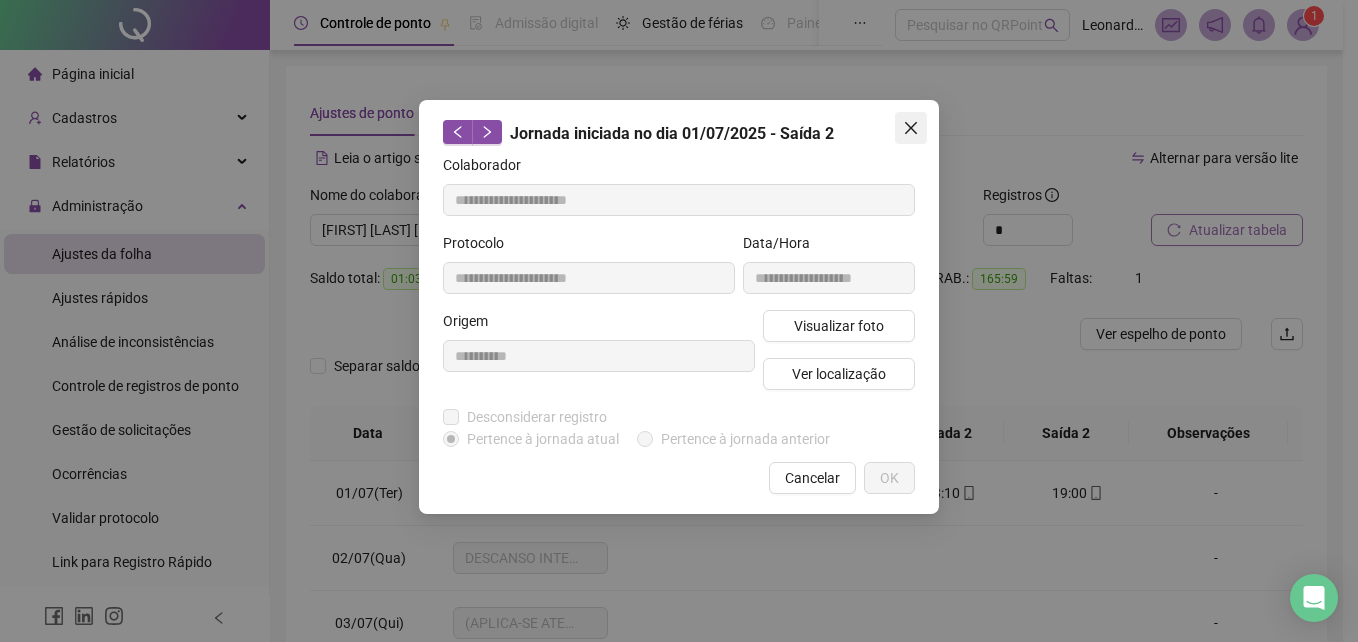 click at bounding box center (911, 128) 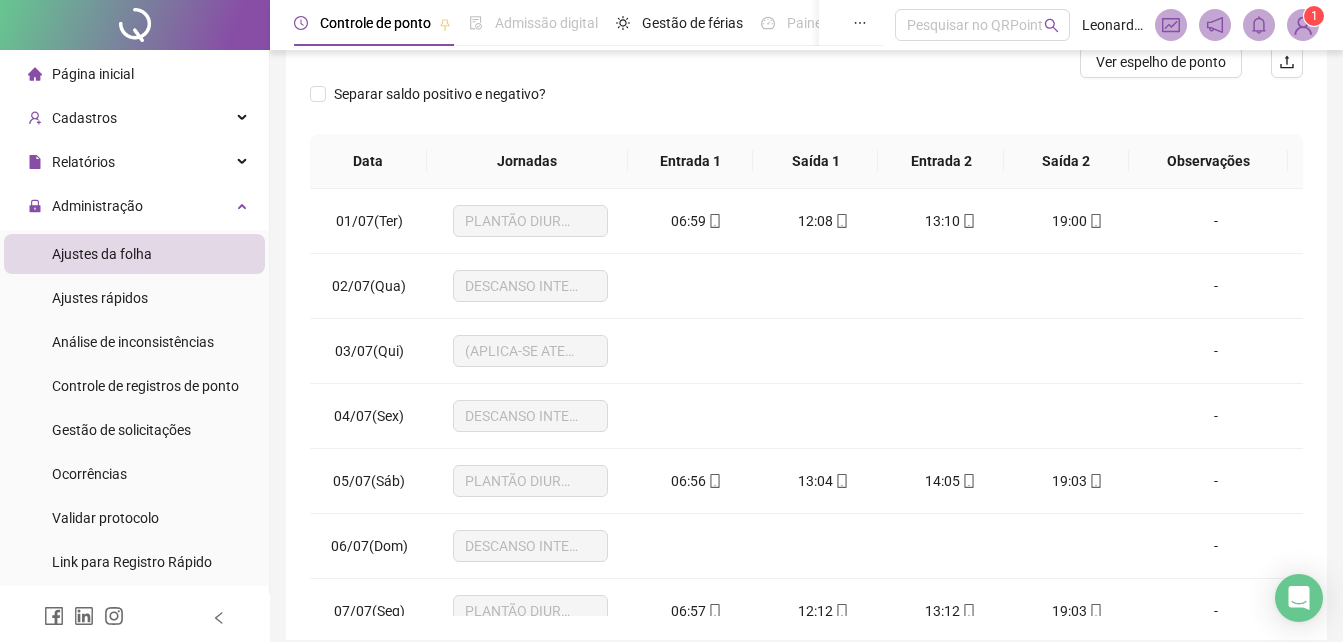 scroll, scrollTop: 300, scrollLeft: 0, axis: vertical 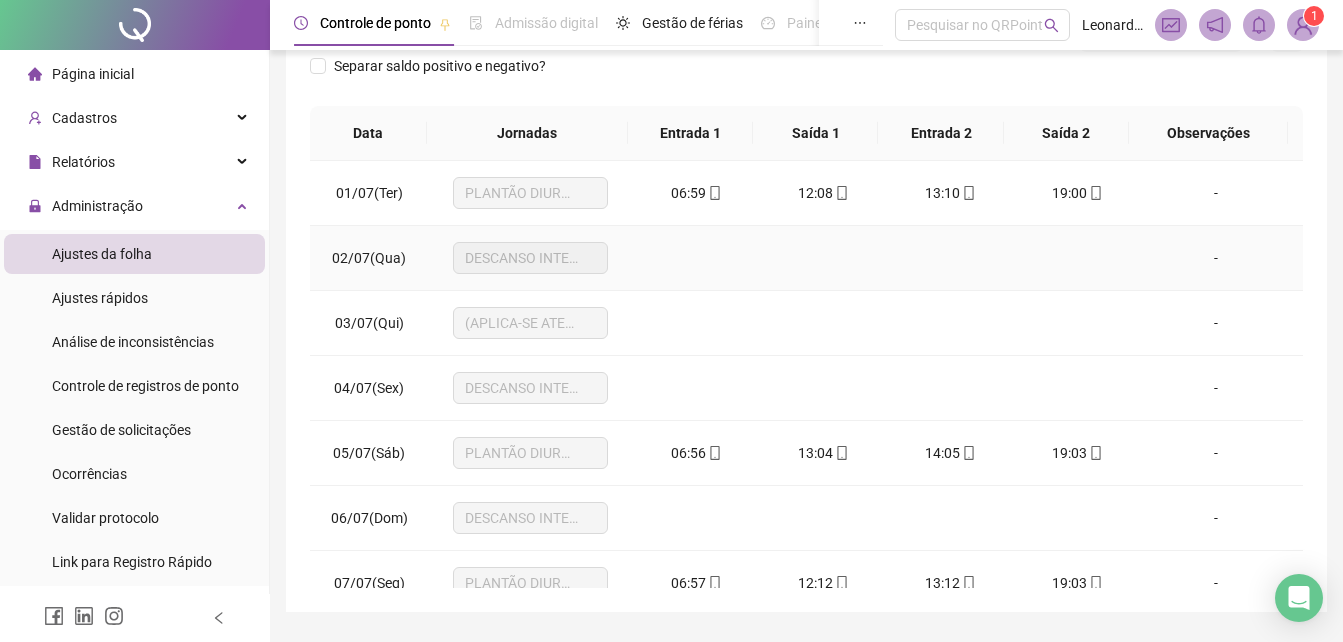 click on "DESCANSO INTER-JORNADA" at bounding box center (530, 258) 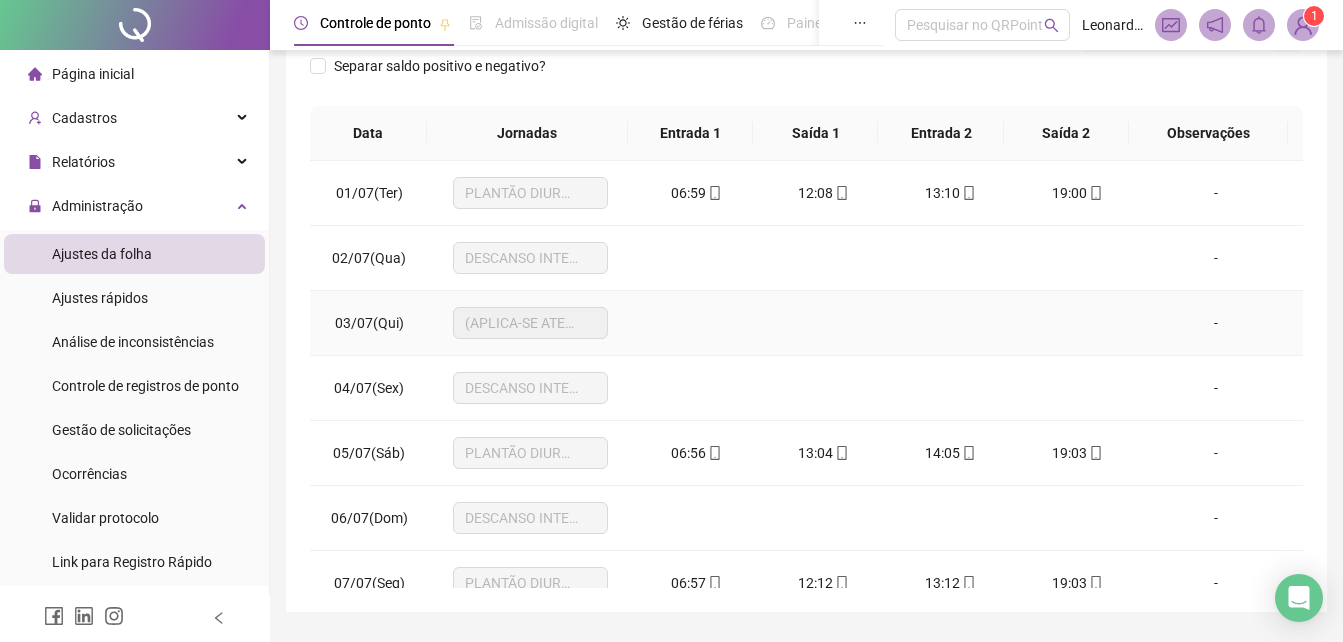 click on "(APLICA-SE ATESTADO)" at bounding box center [530, 323] 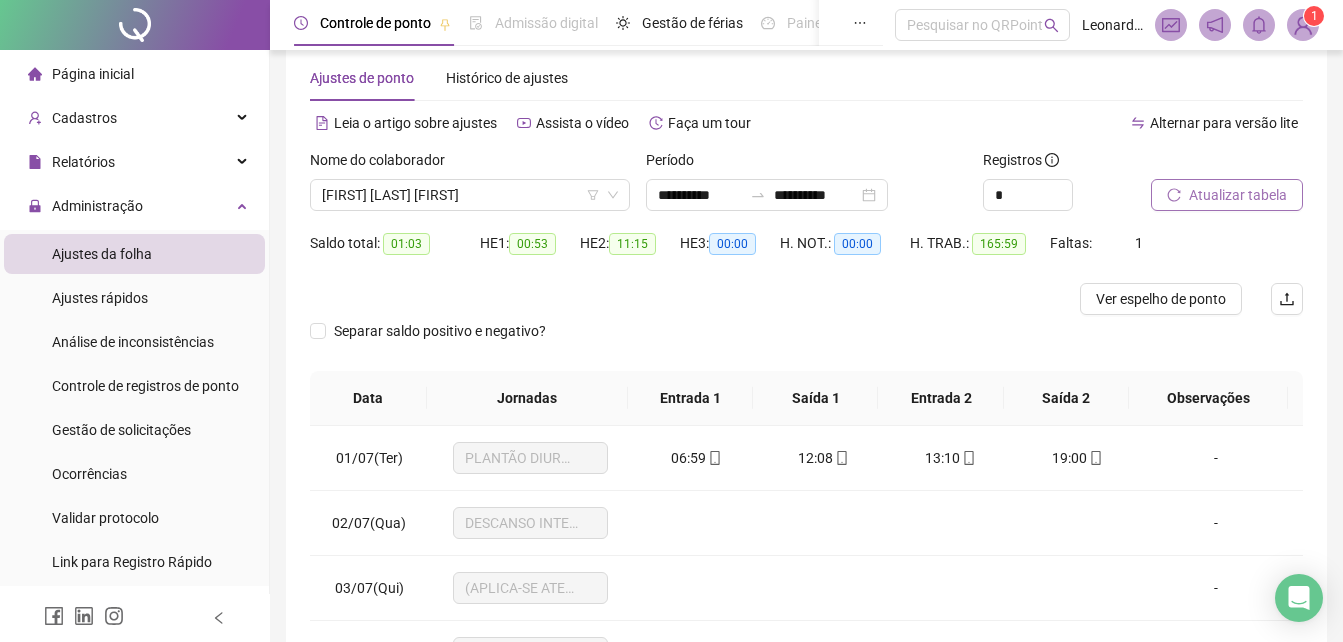 scroll, scrollTop: 0, scrollLeft: 0, axis: both 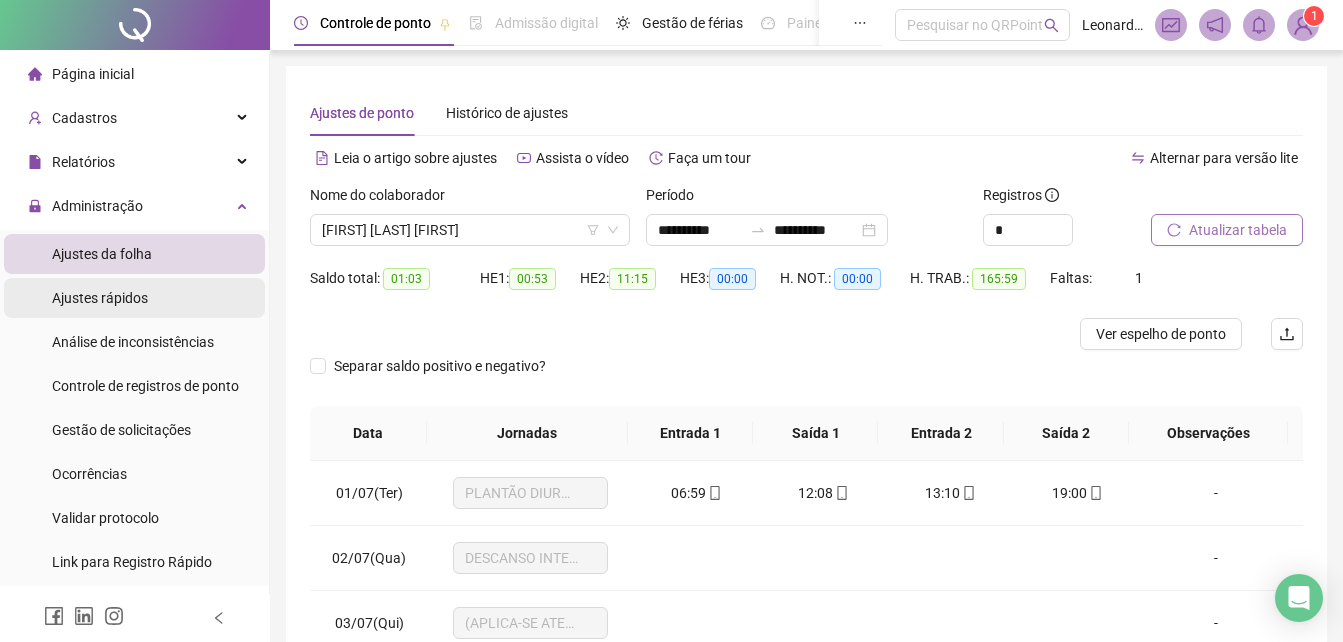 click on "Ajustes rápidos" at bounding box center [134, 298] 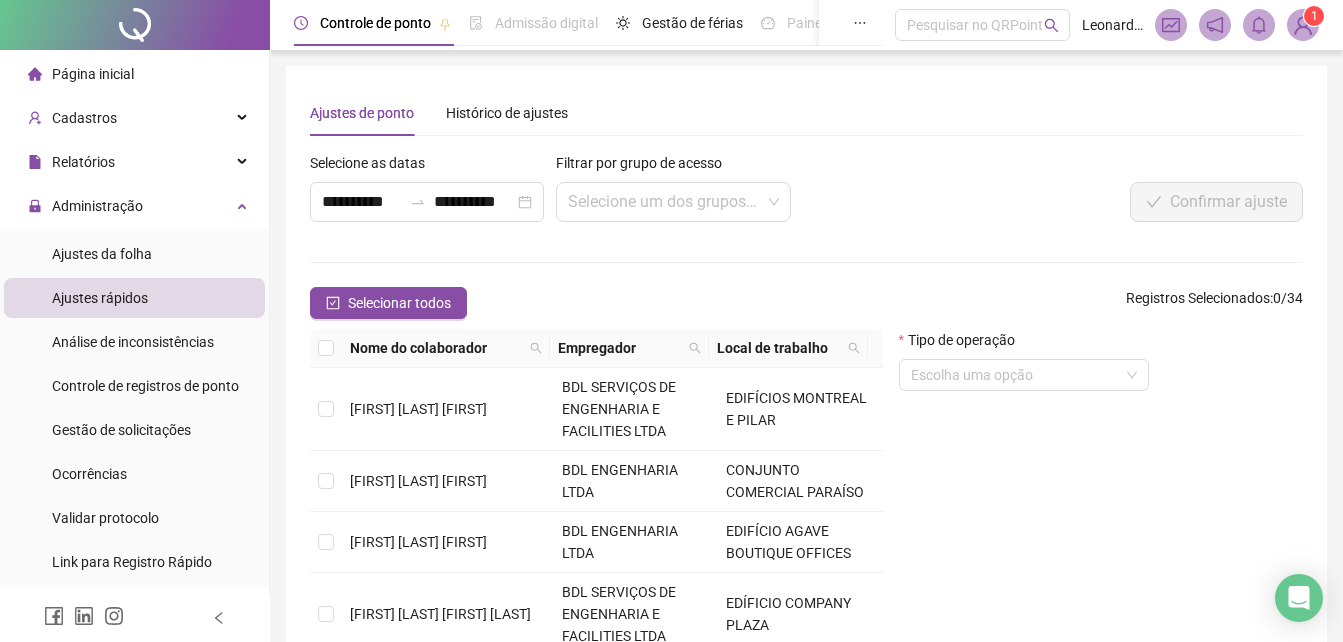 click on "Tipo de operação Escolha uma opção" at bounding box center (1101, 368) 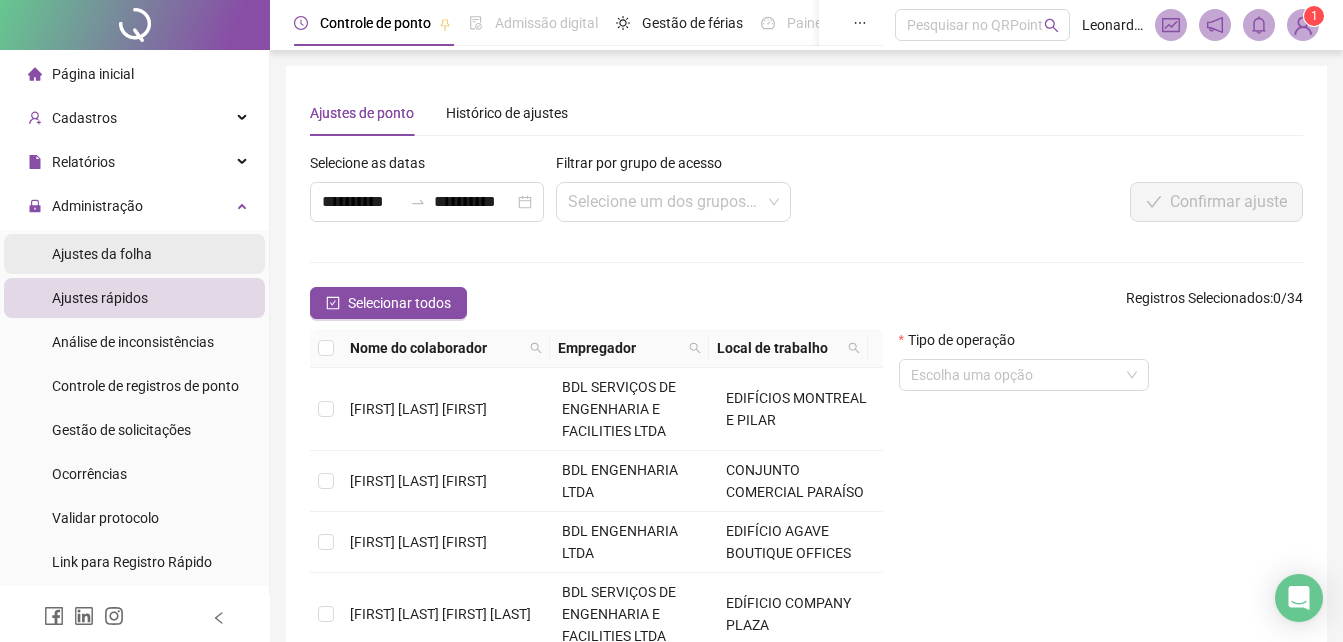 click on "Ajustes da folha" at bounding box center (134, 254) 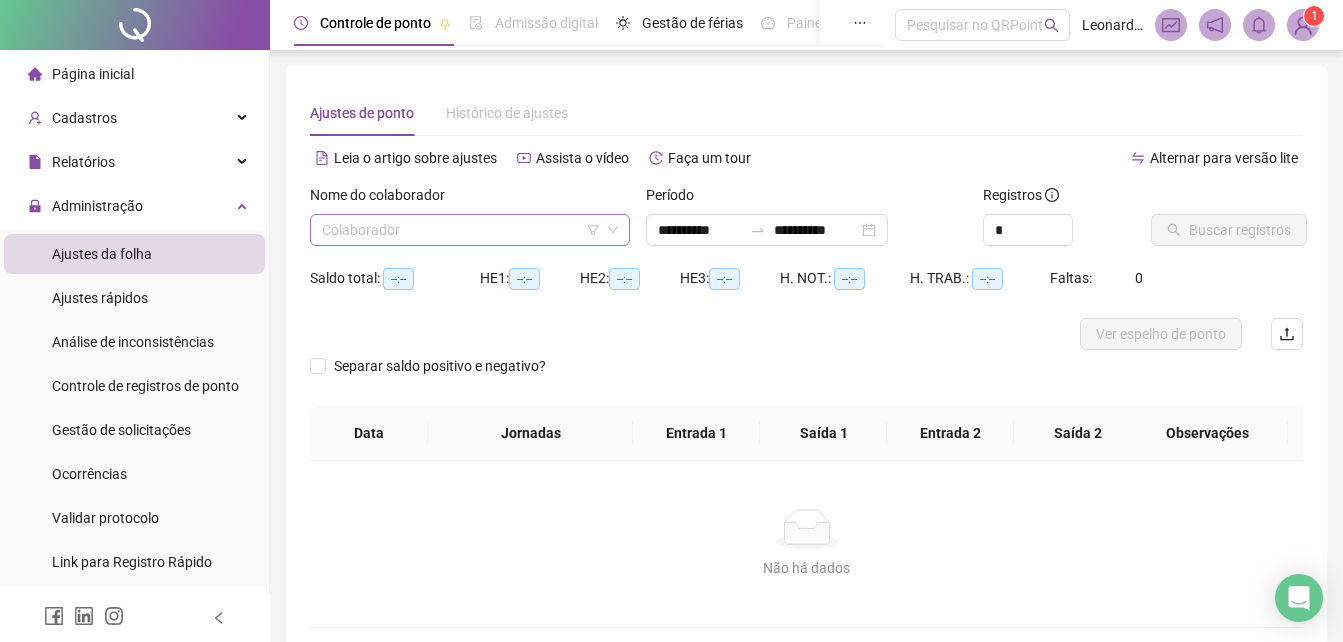 click at bounding box center (461, 230) 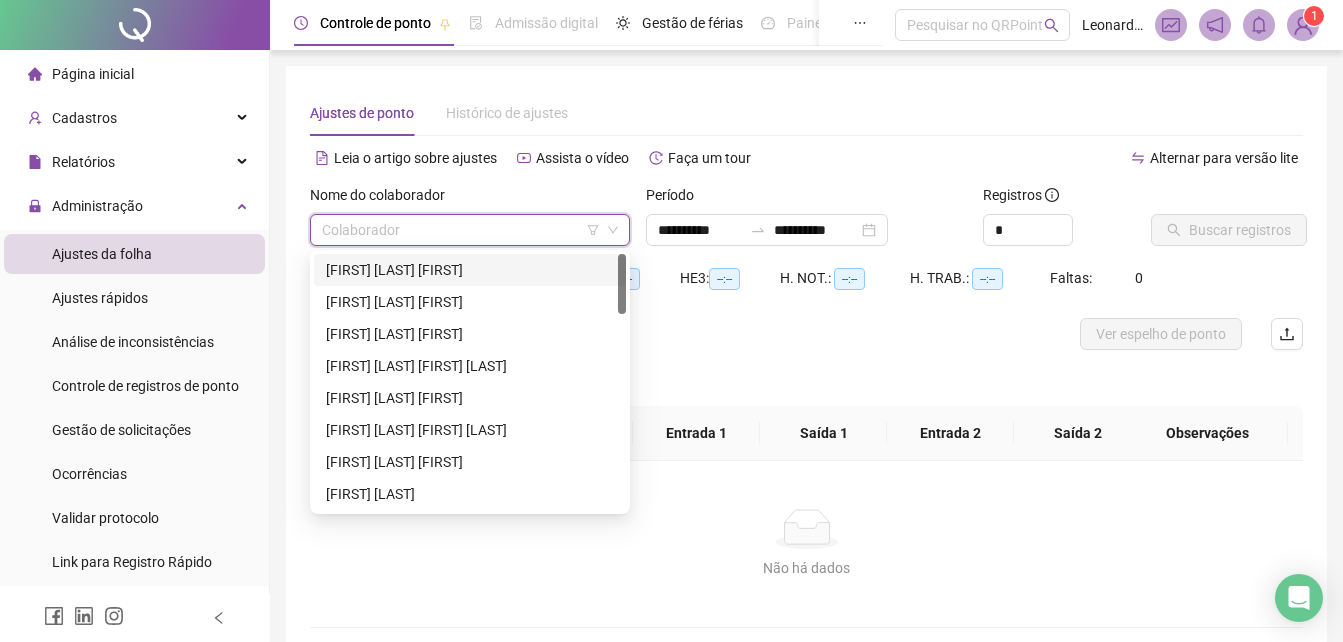 click on "[FIRST] [LAST] [FIRST]" at bounding box center [470, 270] 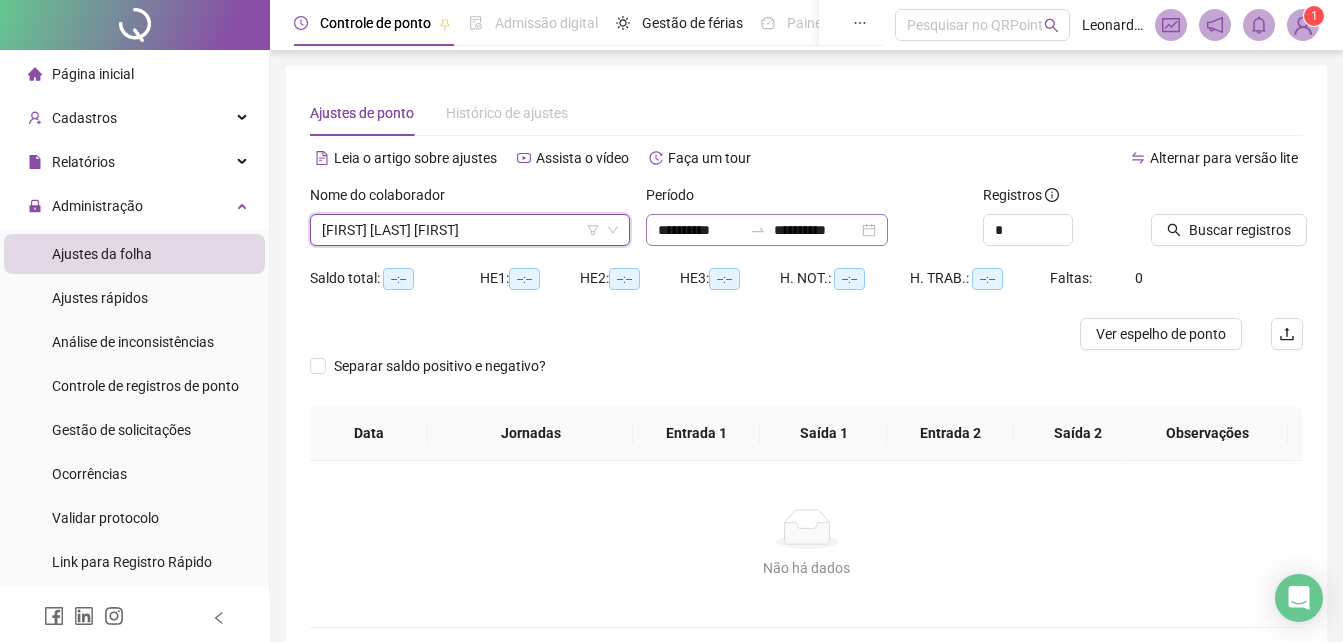 click on "**********" at bounding box center (767, 230) 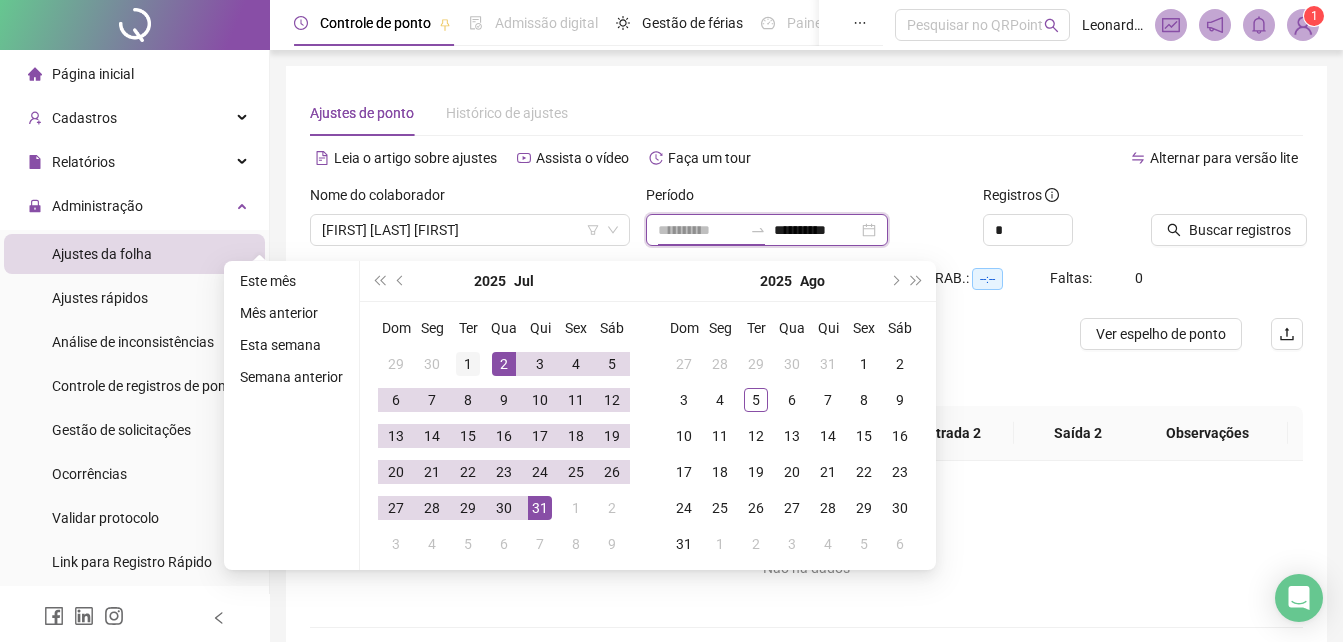 type on "**********" 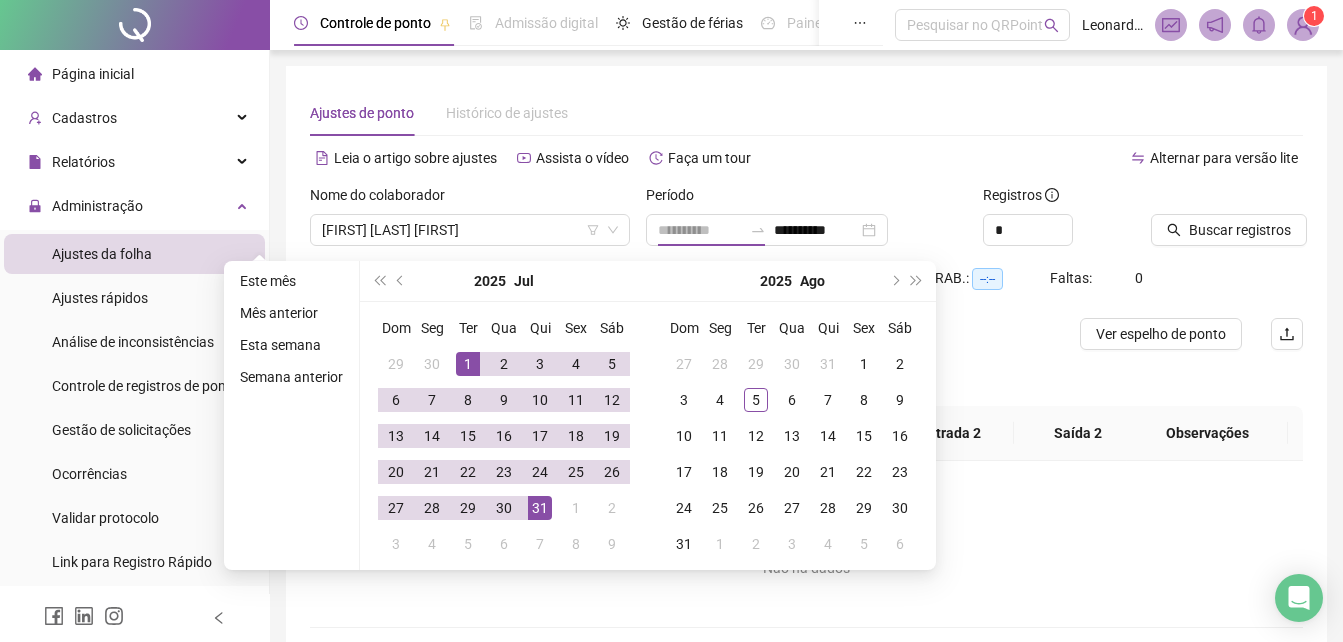 click on "1" at bounding box center [468, 364] 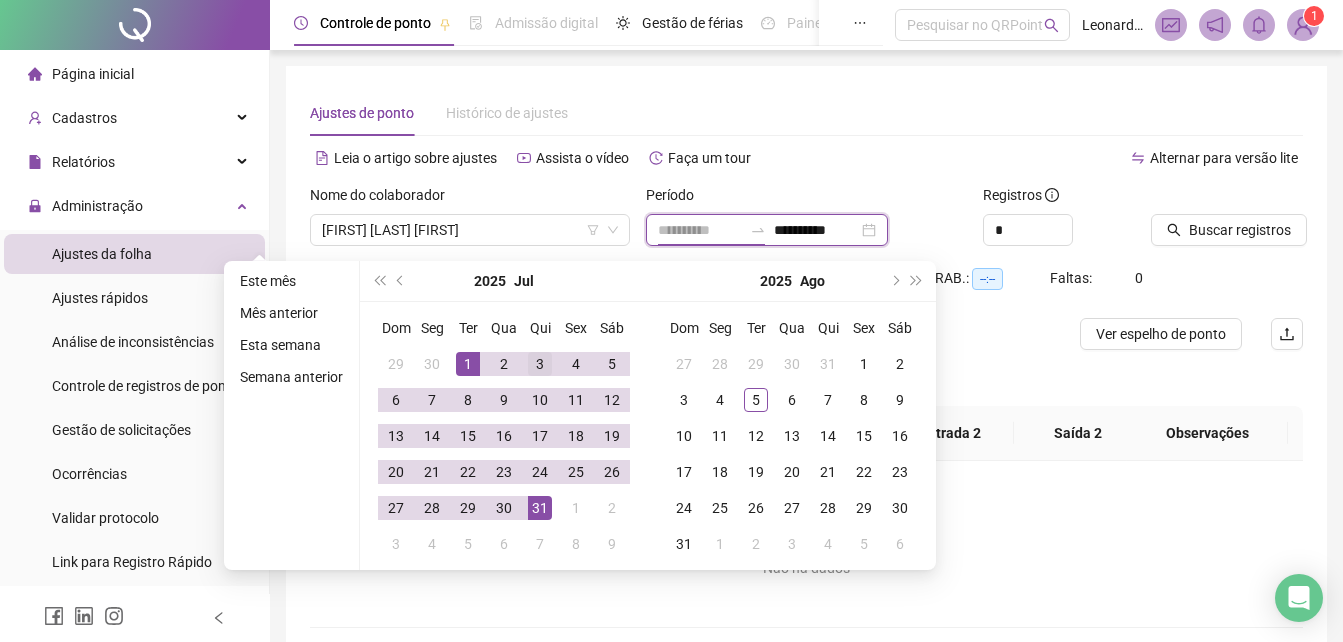 type on "**********" 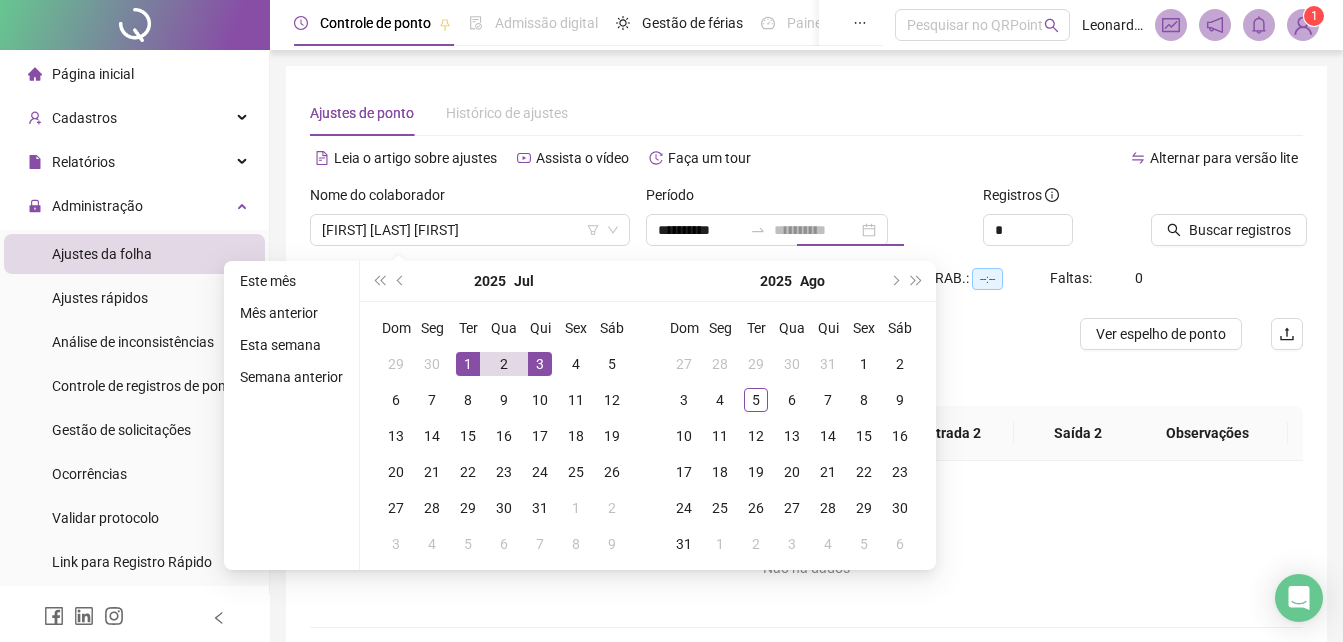 click on "3" at bounding box center (540, 364) 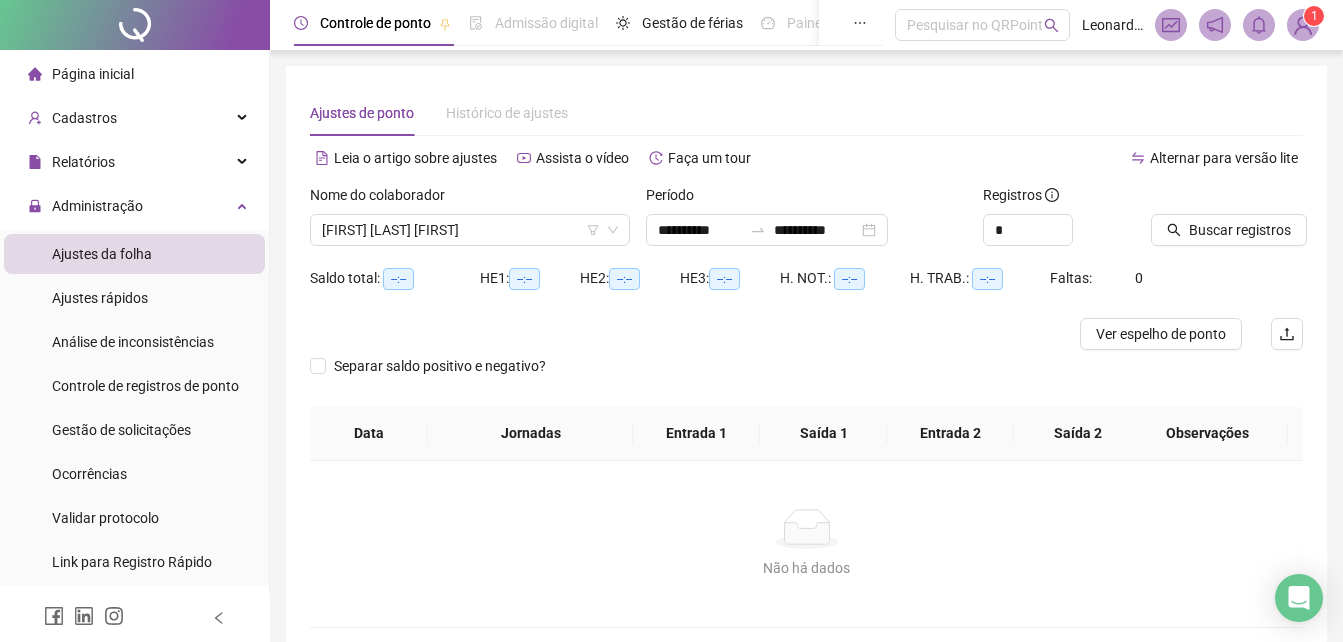 click at bounding box center (682, 334) 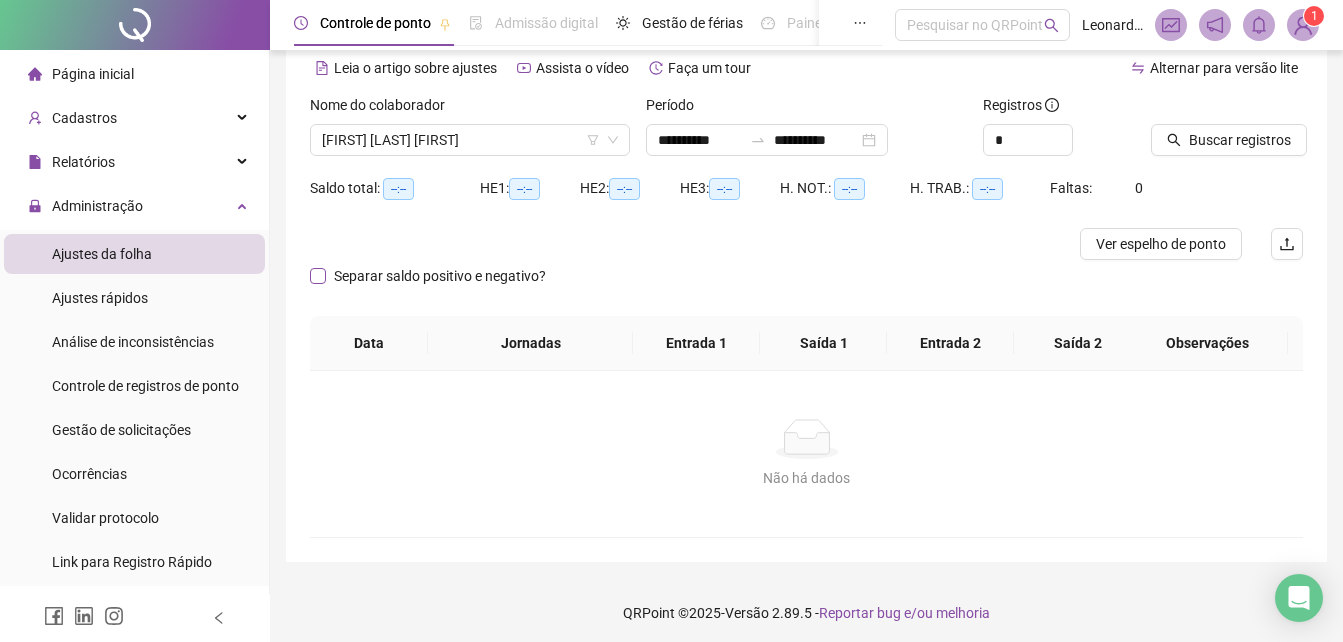 scroll, scrollTop: 0, scrollLeft: 0, axis: both 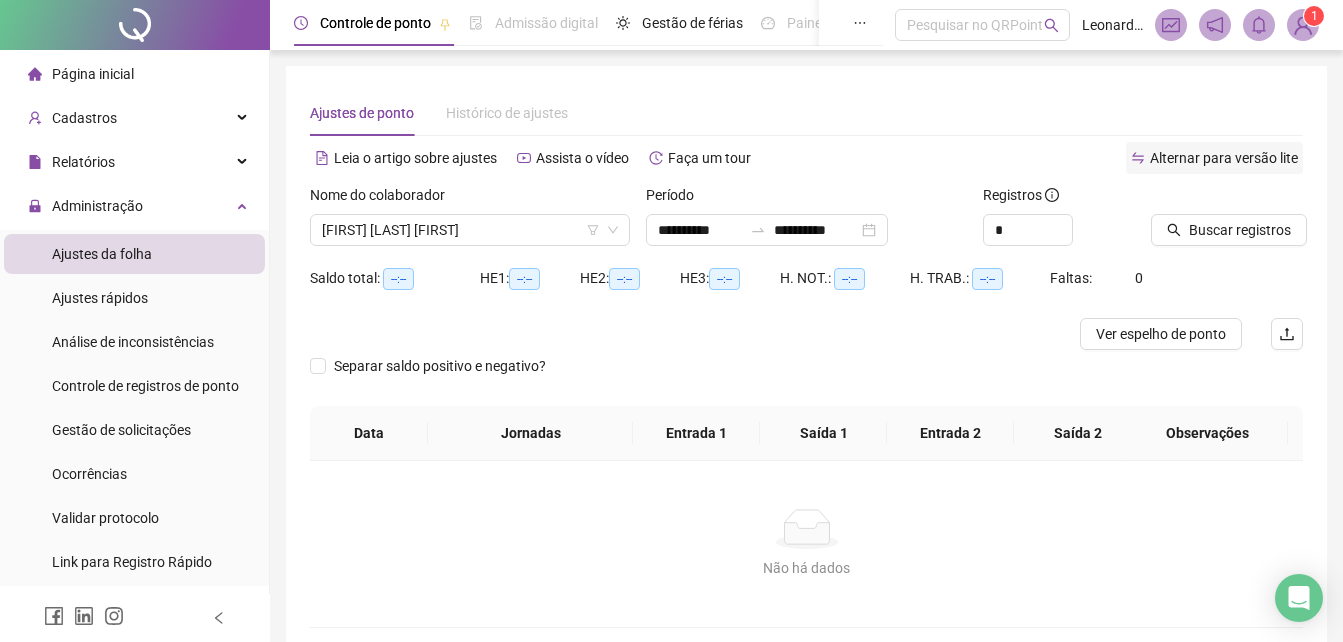 click on "Alternar para versão lite" at bounding box center (1214, 158) 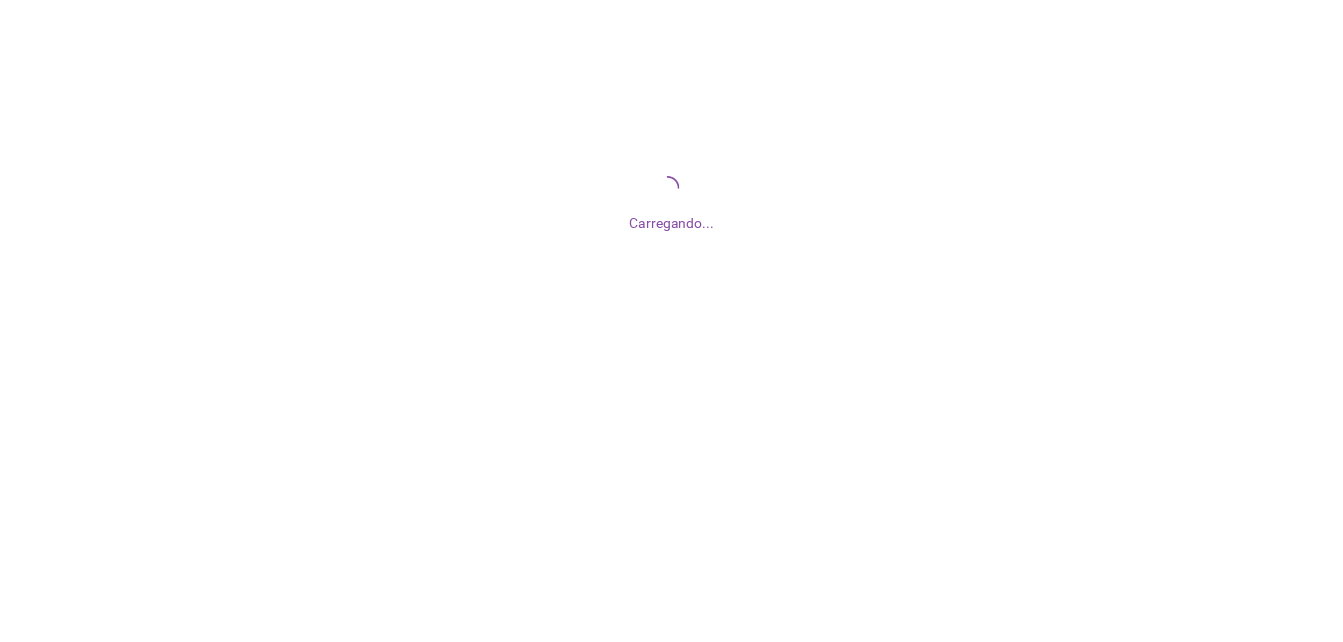 scroll, scrollTop: 0, scrollLeft: 0, axis: both 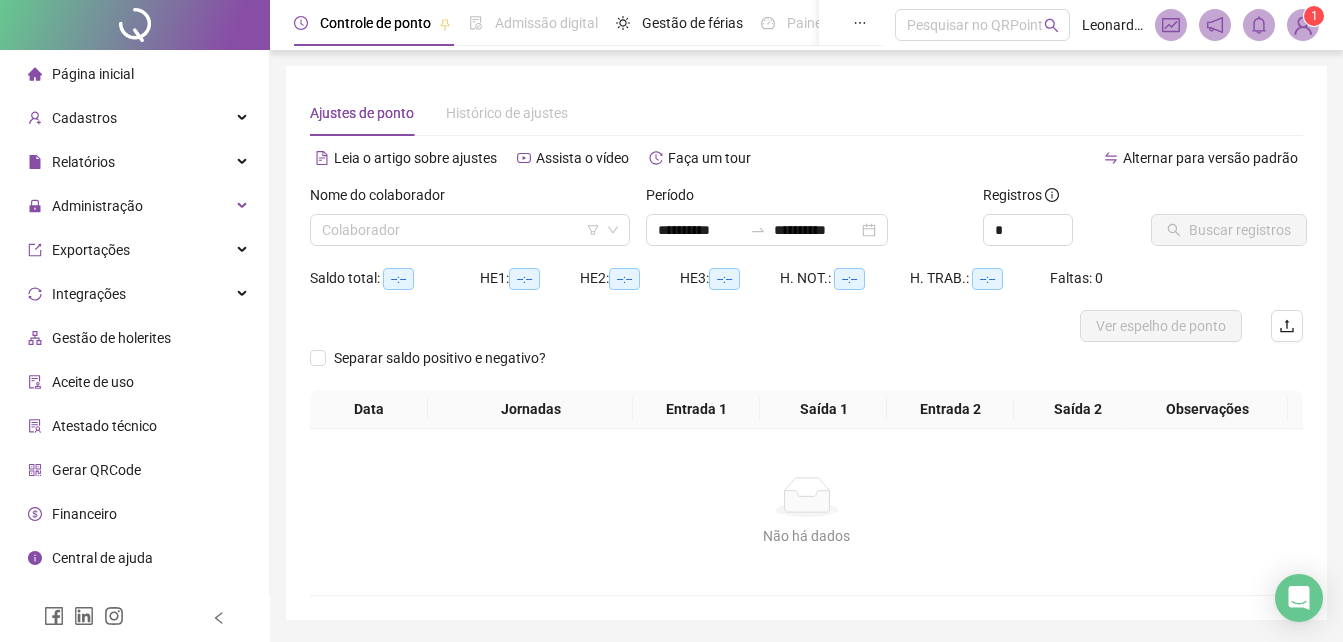 click on "Alternar para versão padrão" at bounding box center [1210, 158] 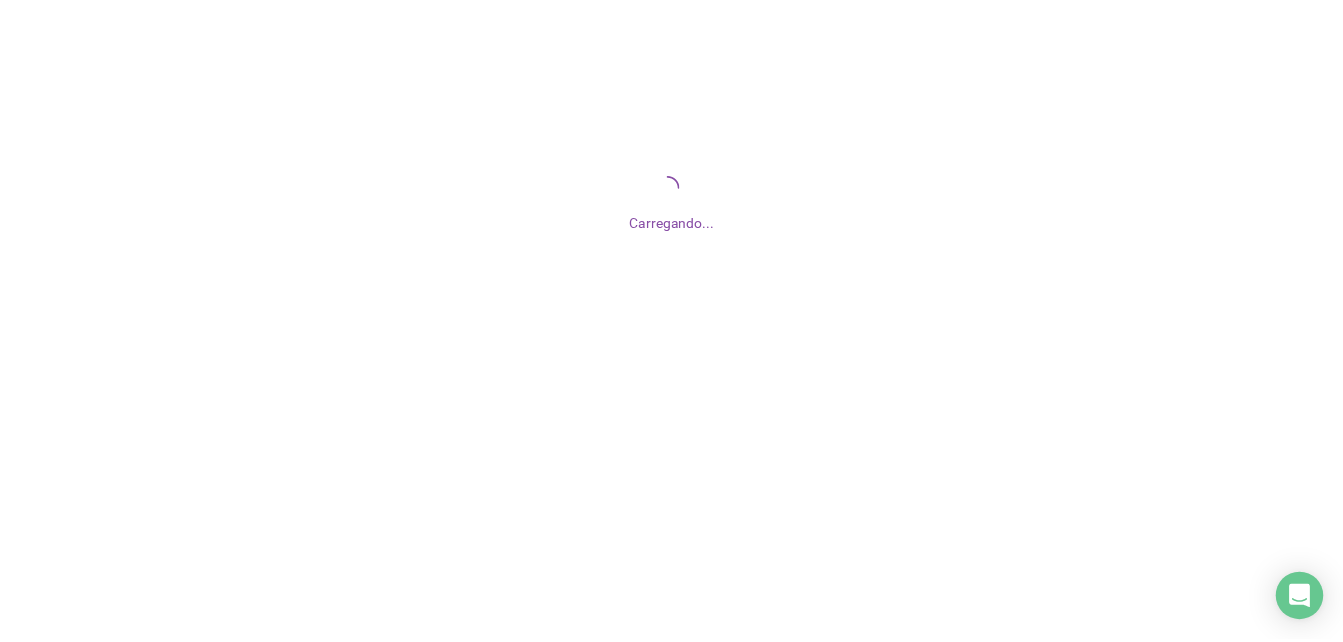 scroll, scrollTop: 0, scrollLeft: 0, axis: both 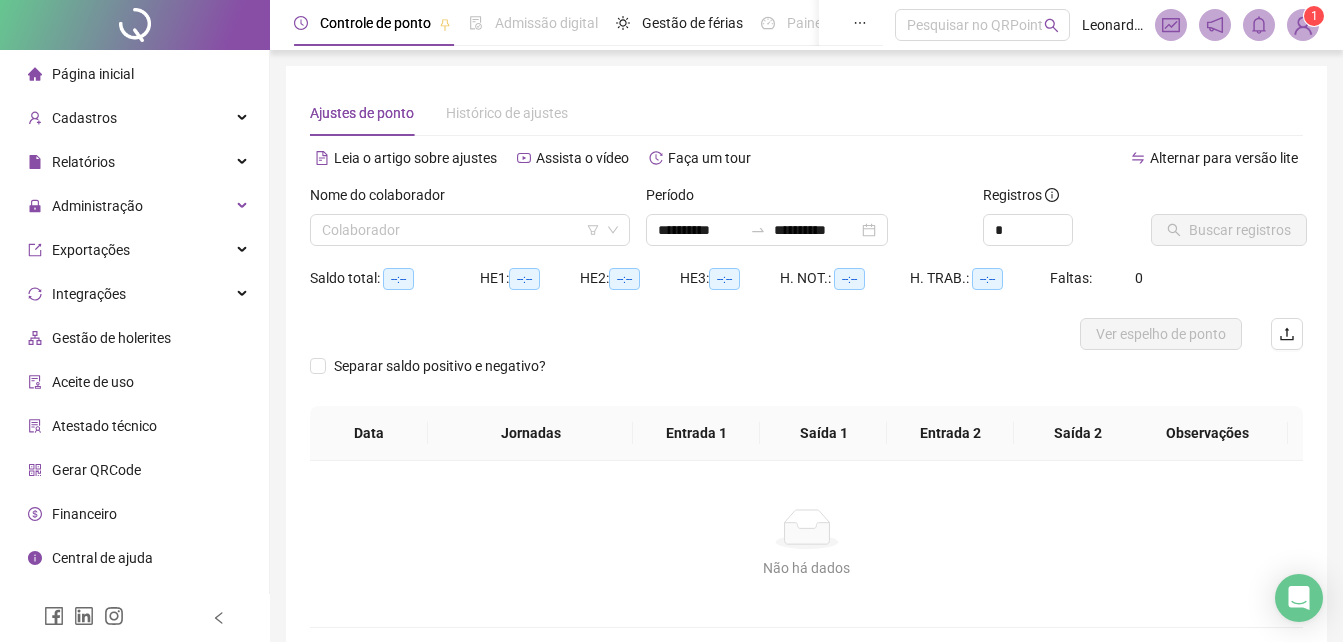 click on "Não há dados Não há dados" at bounding box center [806, 544] 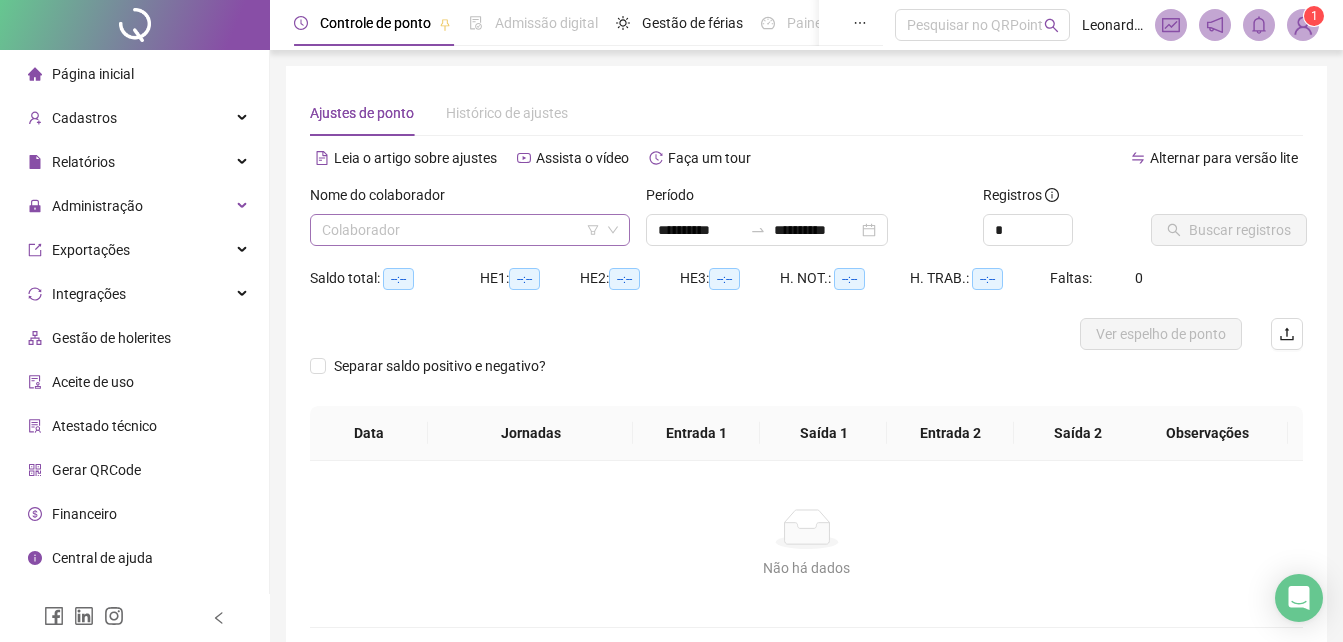 click at bounding box center (461, 230) 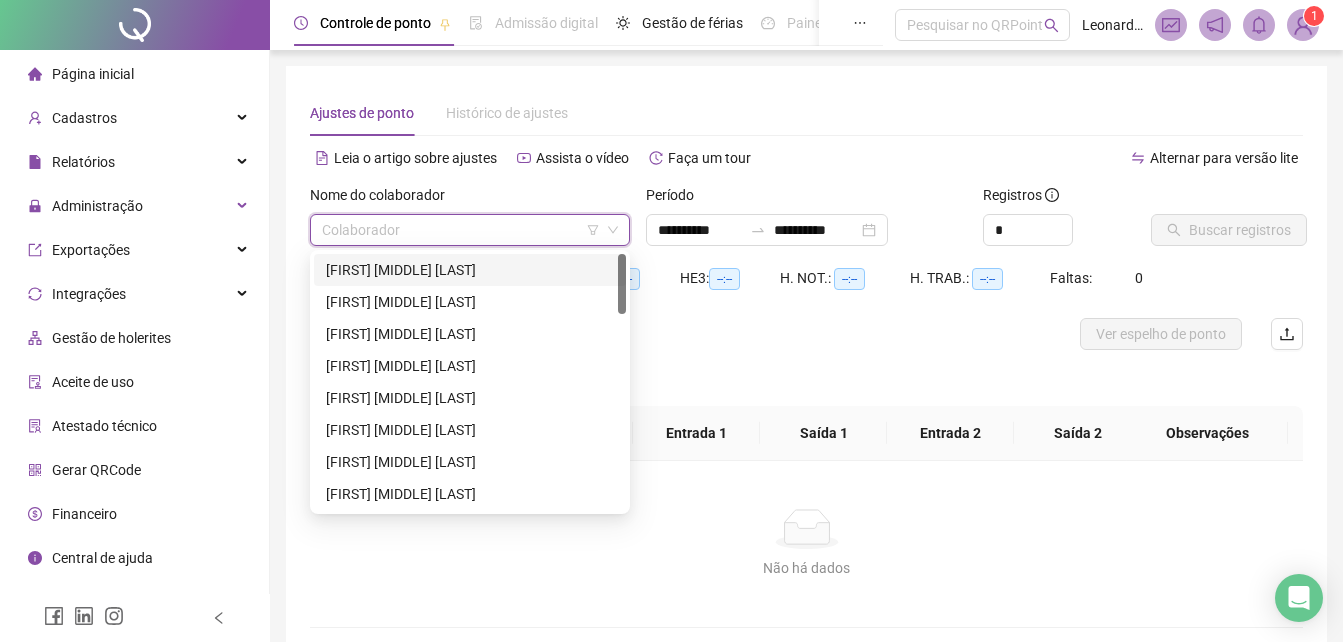 click on "[FIRST] [LAST] [FIRST]" at bounding box center (470, 270) 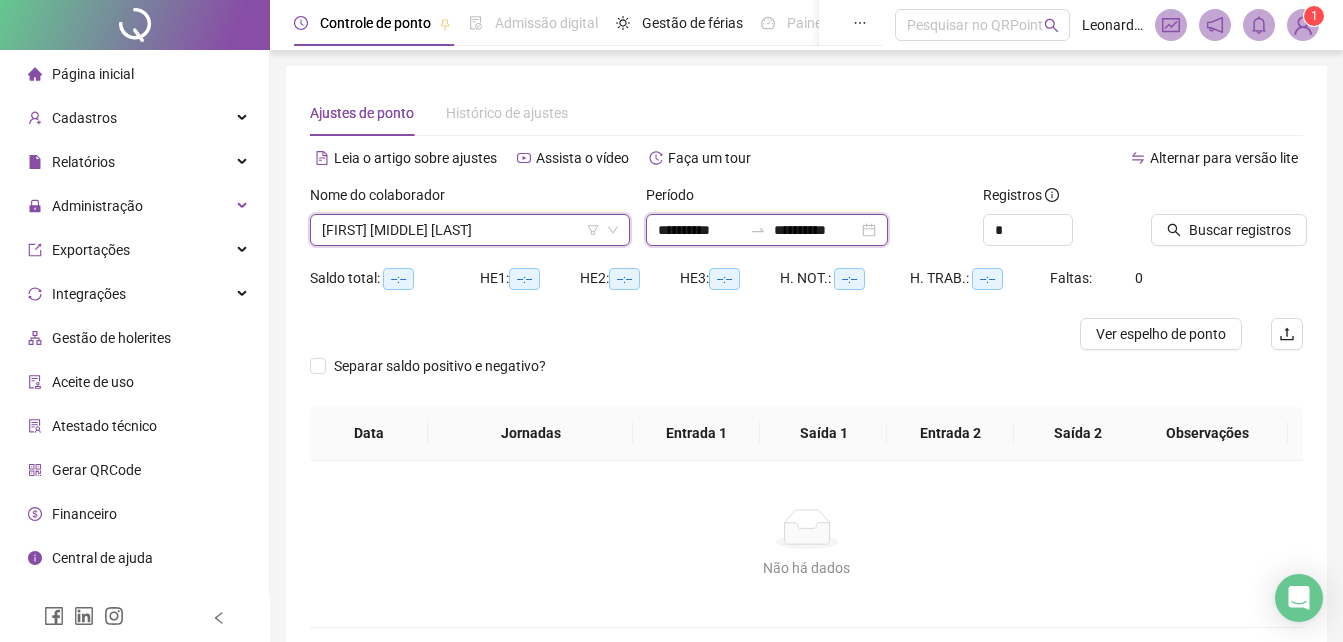 click on "**********" at bounding box center [700, 230] 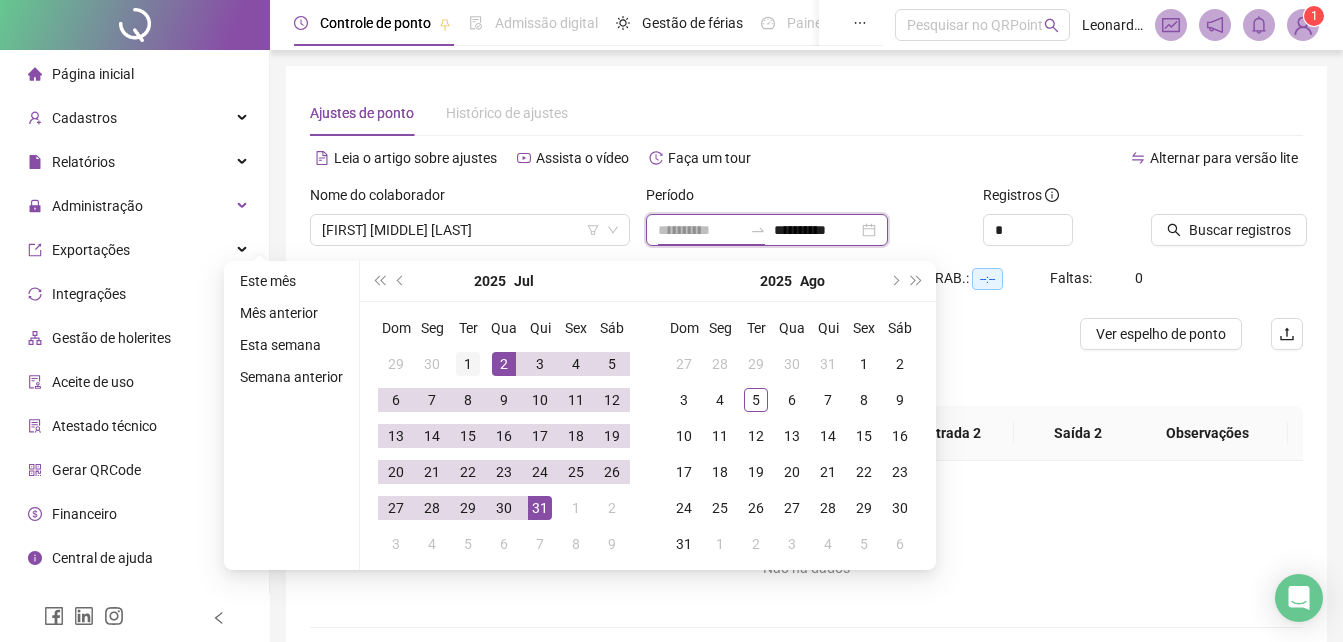 type on "**********" 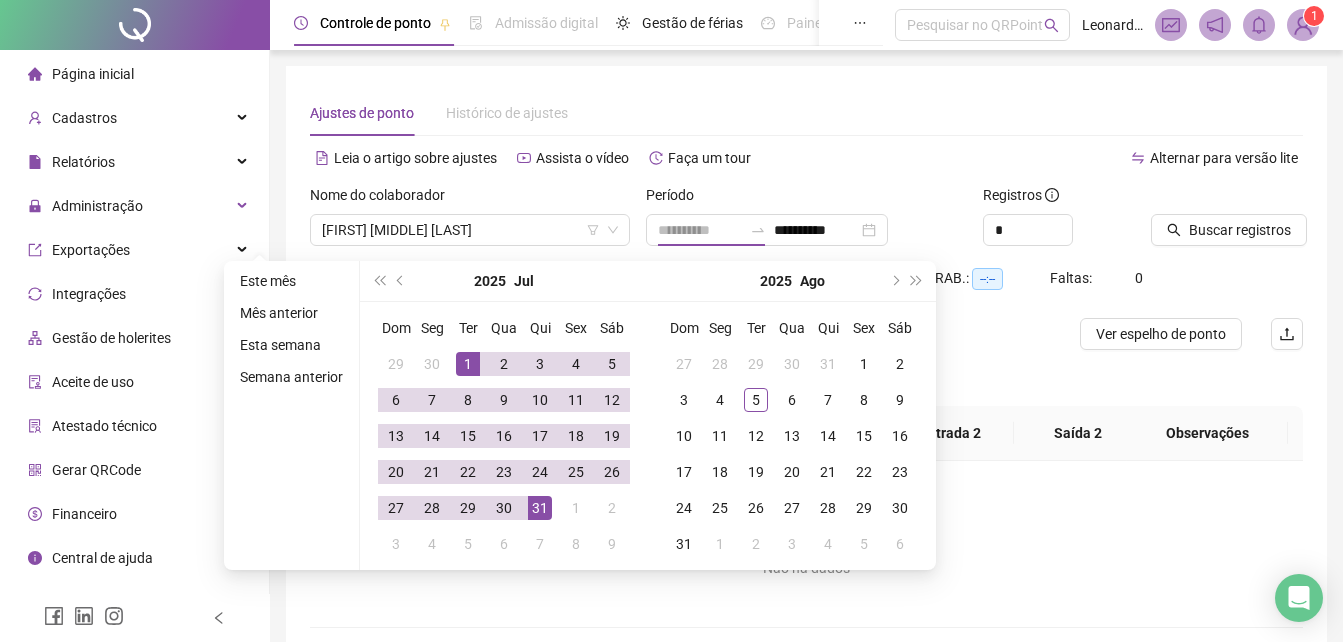 click on "1" at bounding box center (468, 364) 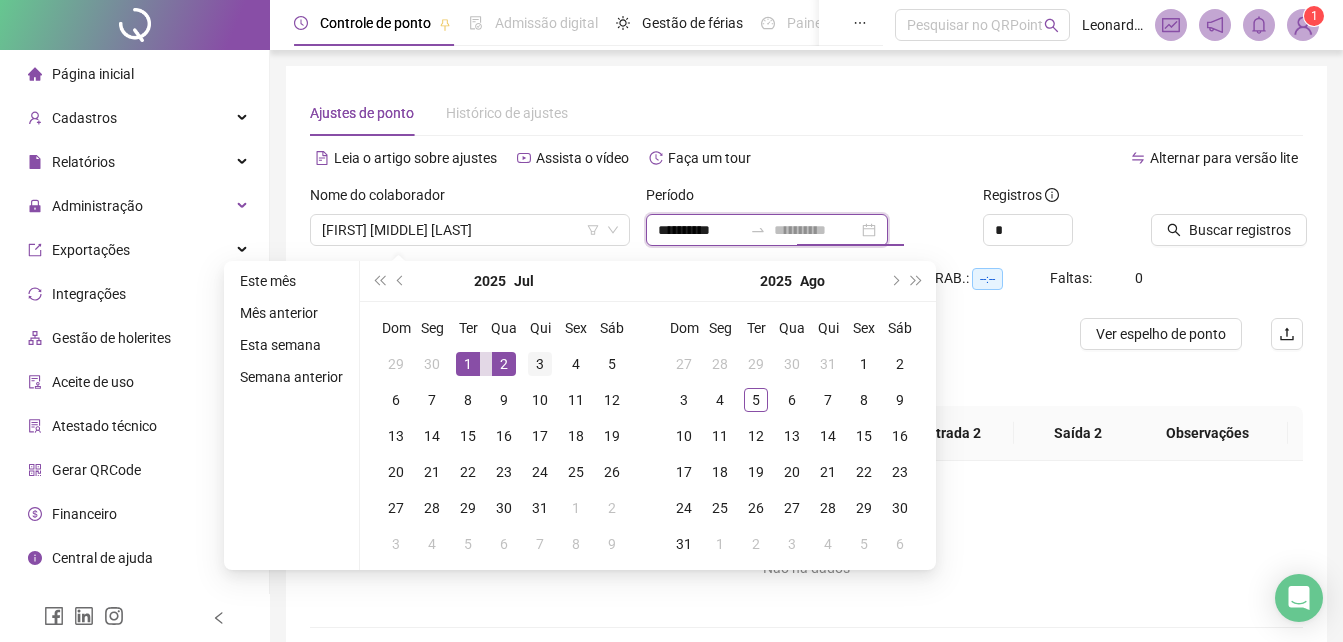 type on "**********" 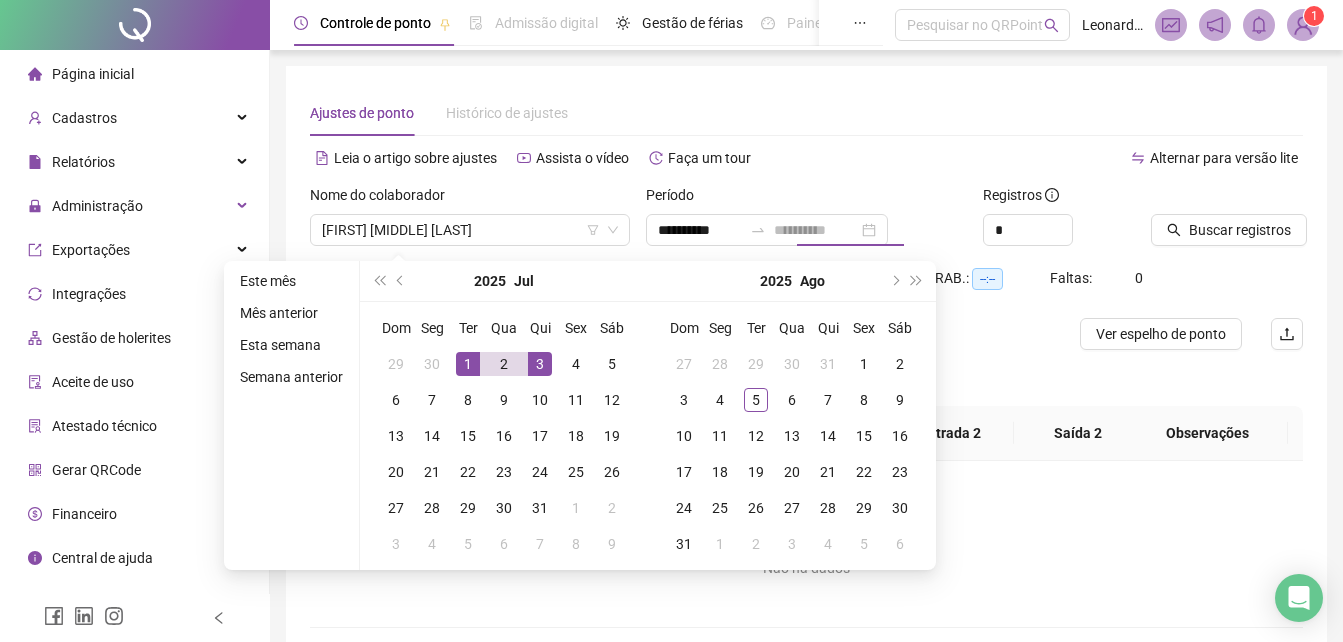 click on "3" at bounding box center (540, 364) 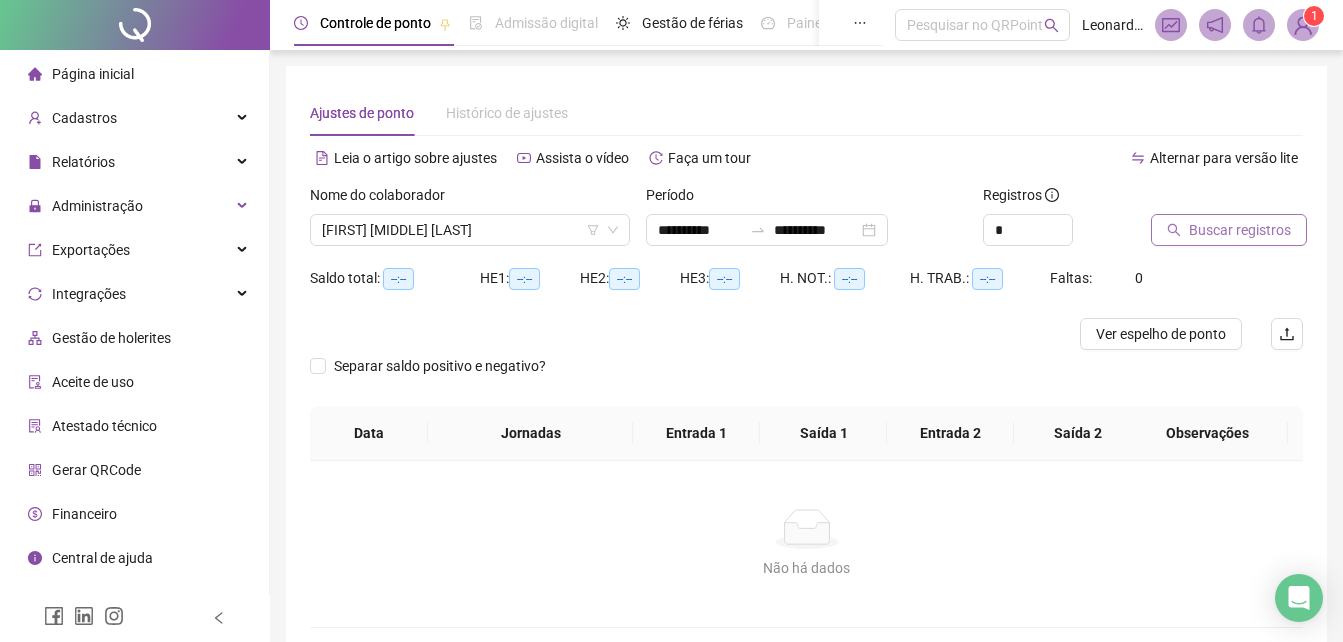 click on "Buscar registros" at bounding box center [1240, 230] 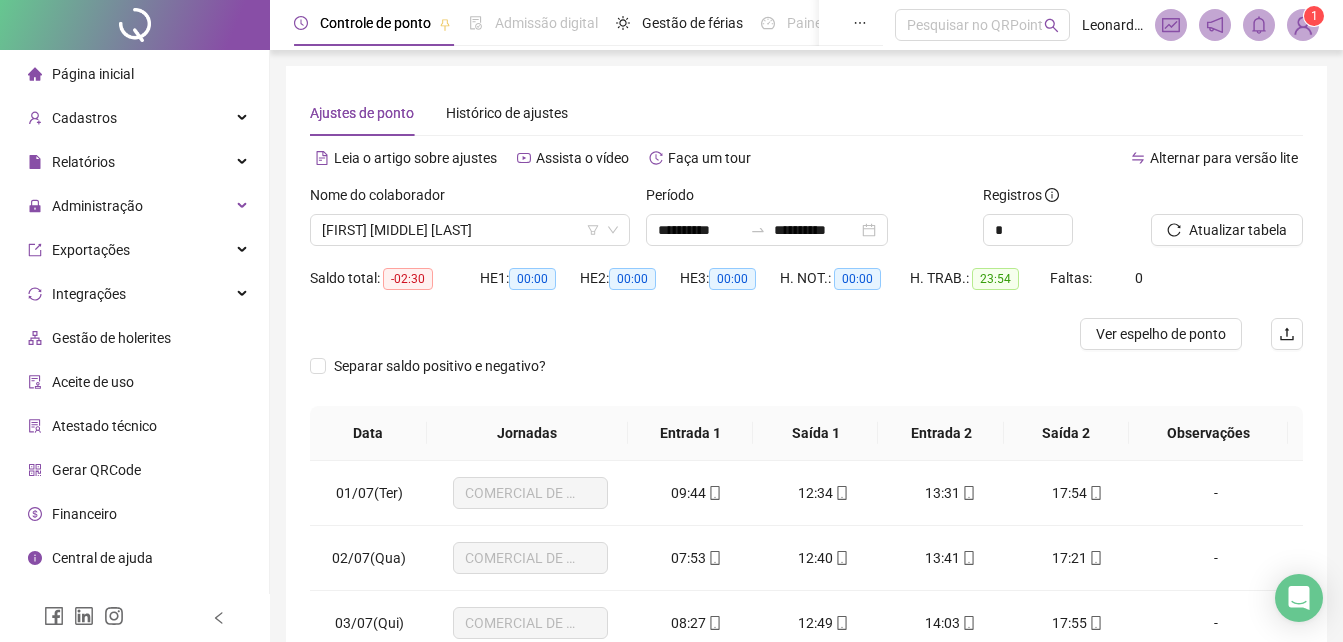 click at bounding box center [1202, 199] 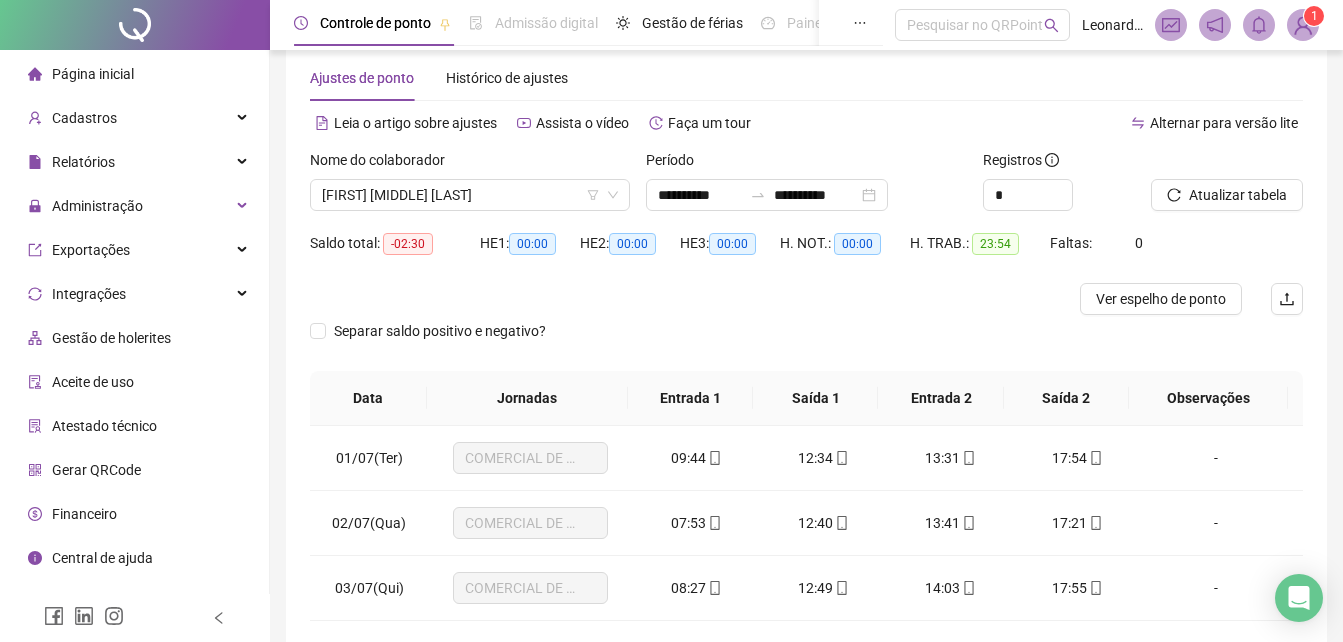 scroll, scrollTop: 0, scrollLeft: 0, axis: both 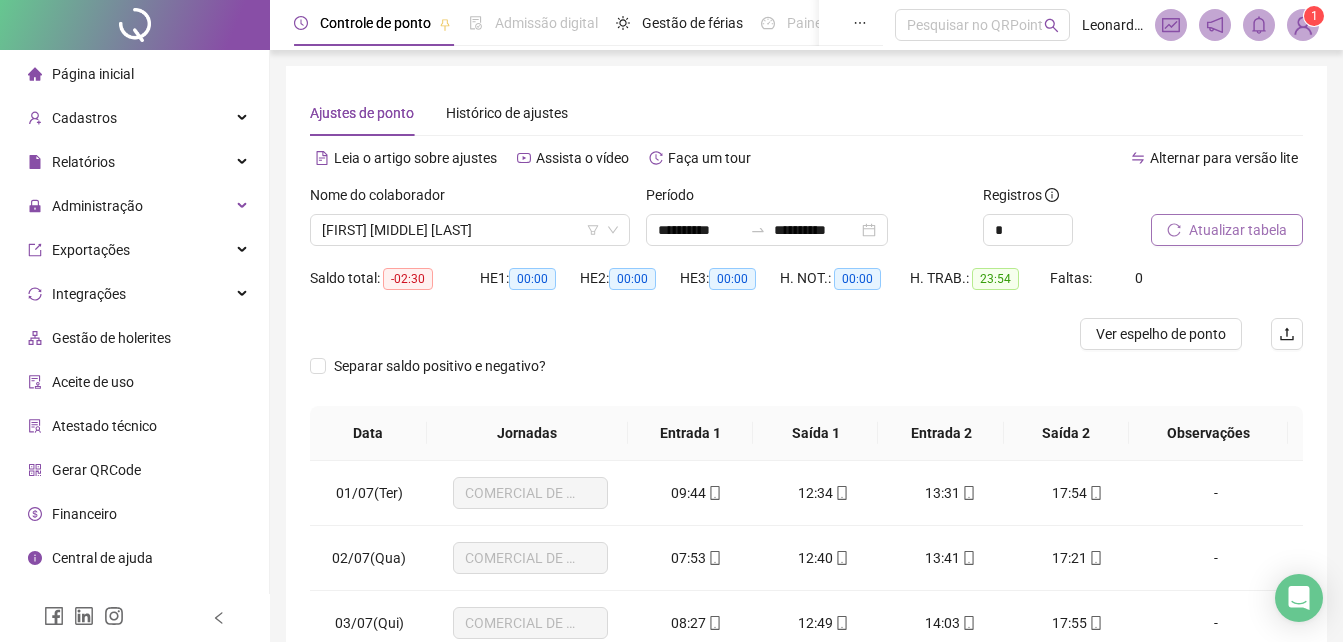click on "Atualizar tabela" at bounding box center [1238, 230] 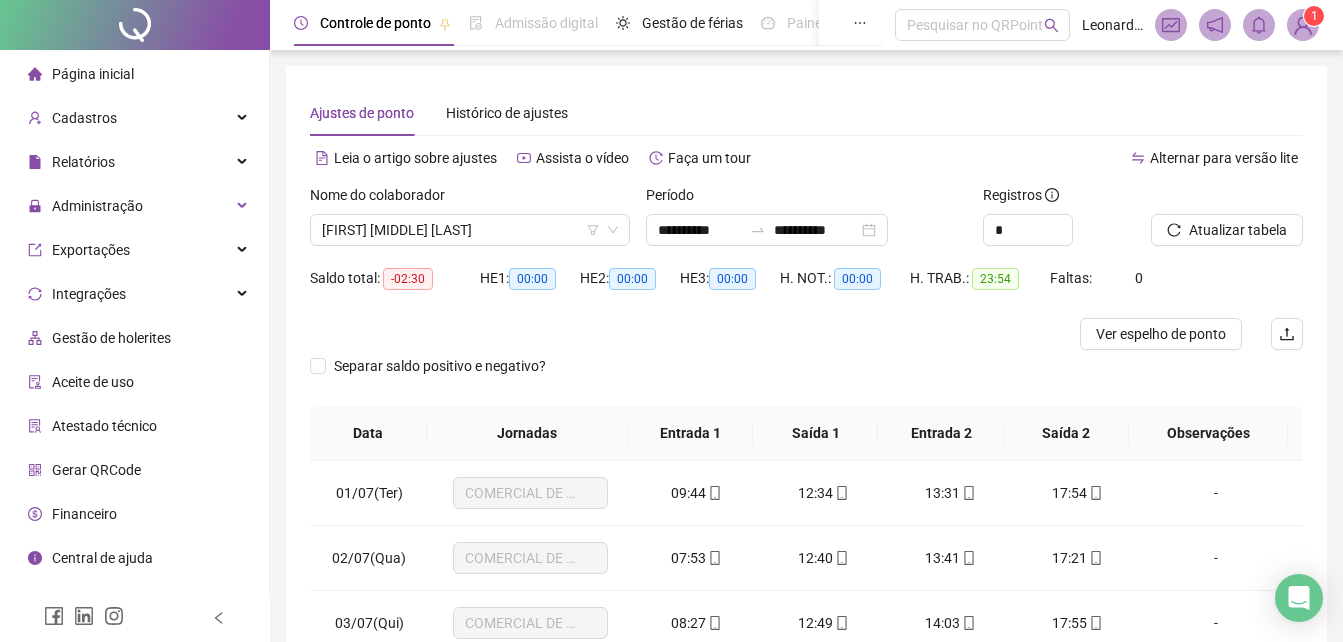 click at bounding box center [1303, 25] 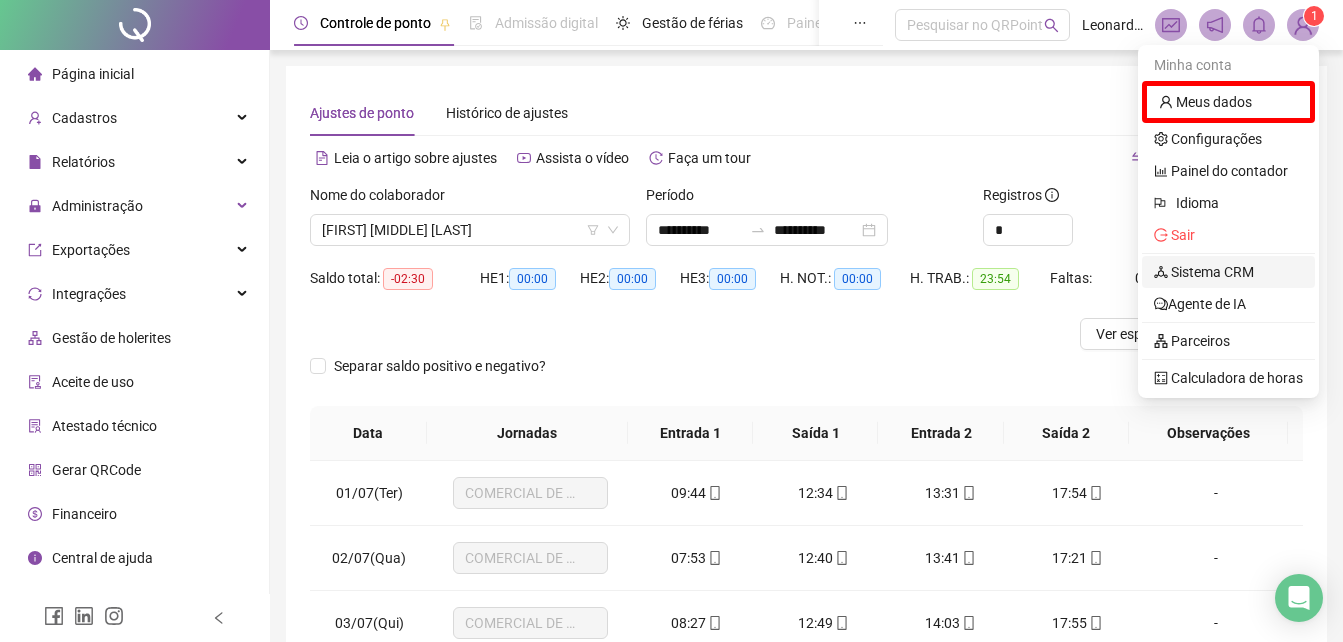 click on "Sistema CRM" at bounding box center [1204, 272] 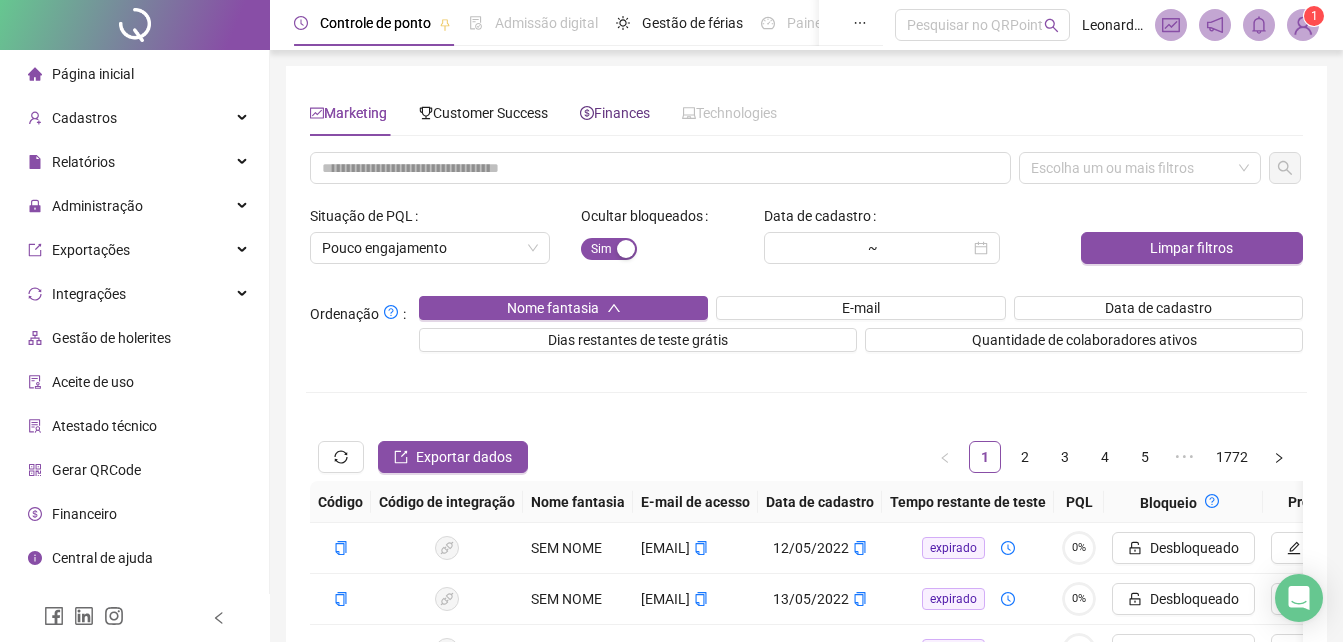 click on "Finances" at bounding box center (615, 113) 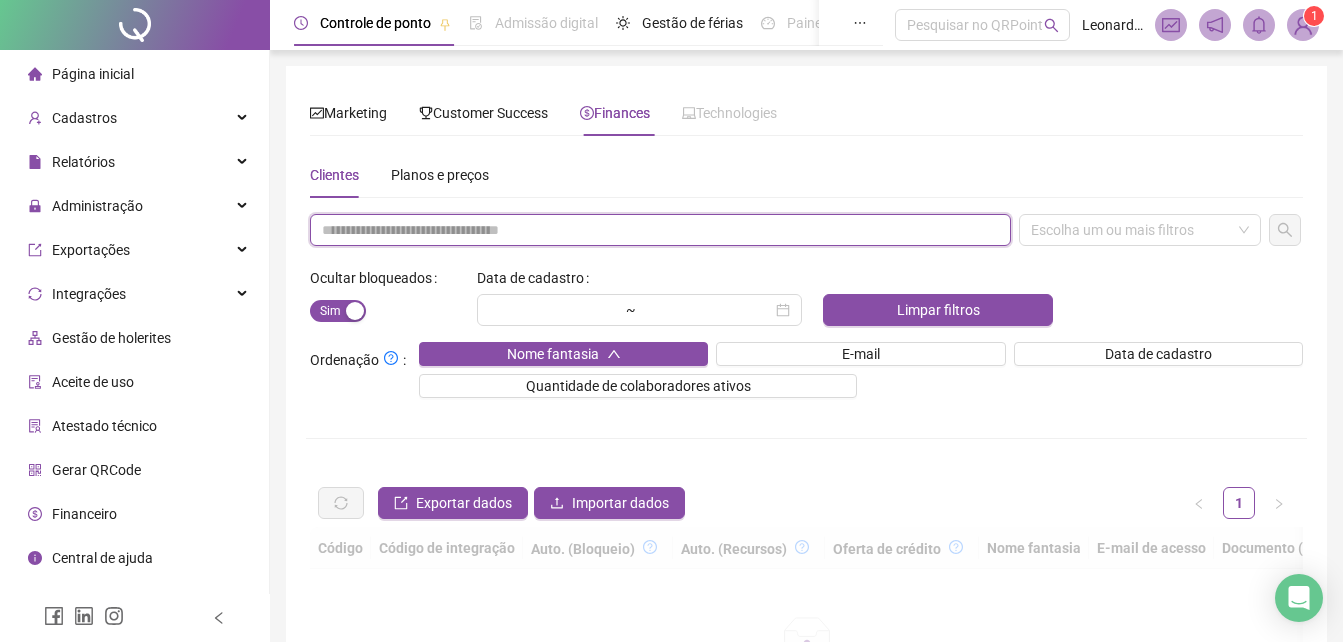 click at bounding box center [660, 230] 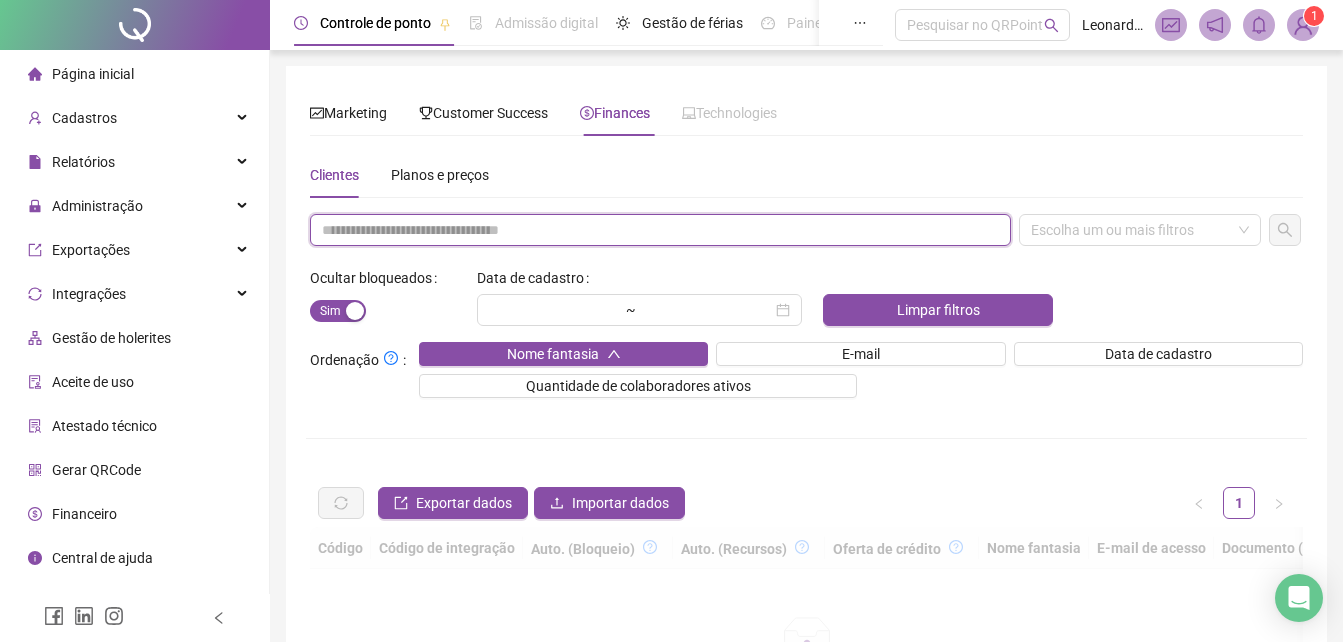 paste on "**********" 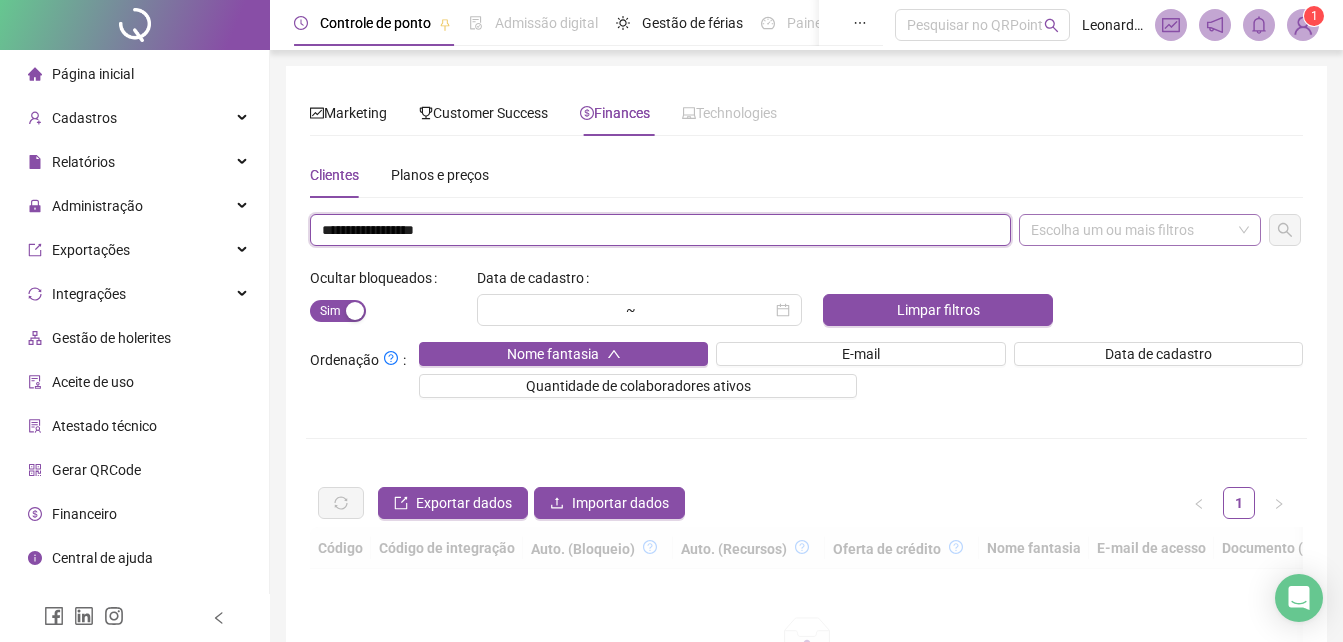 click on "Escolha um ou mais filtros" at bounding box center [1140, 230] 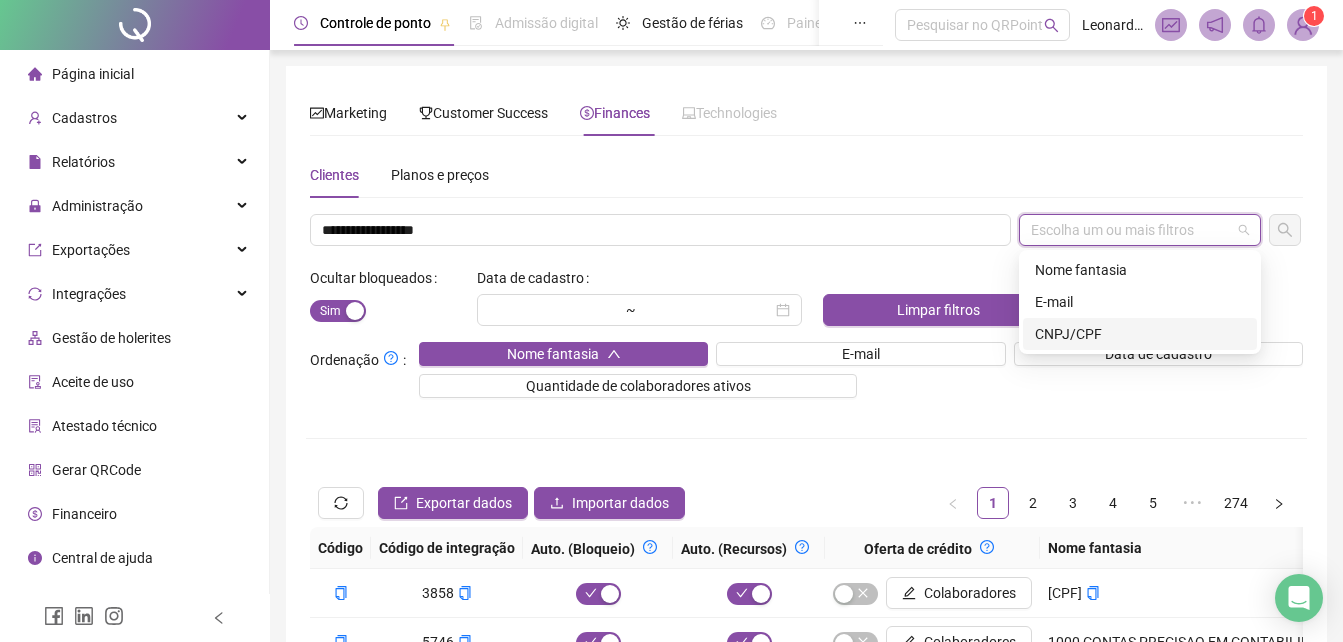 click on "CNPJ/CPF" at bounding box center (1140, 334) 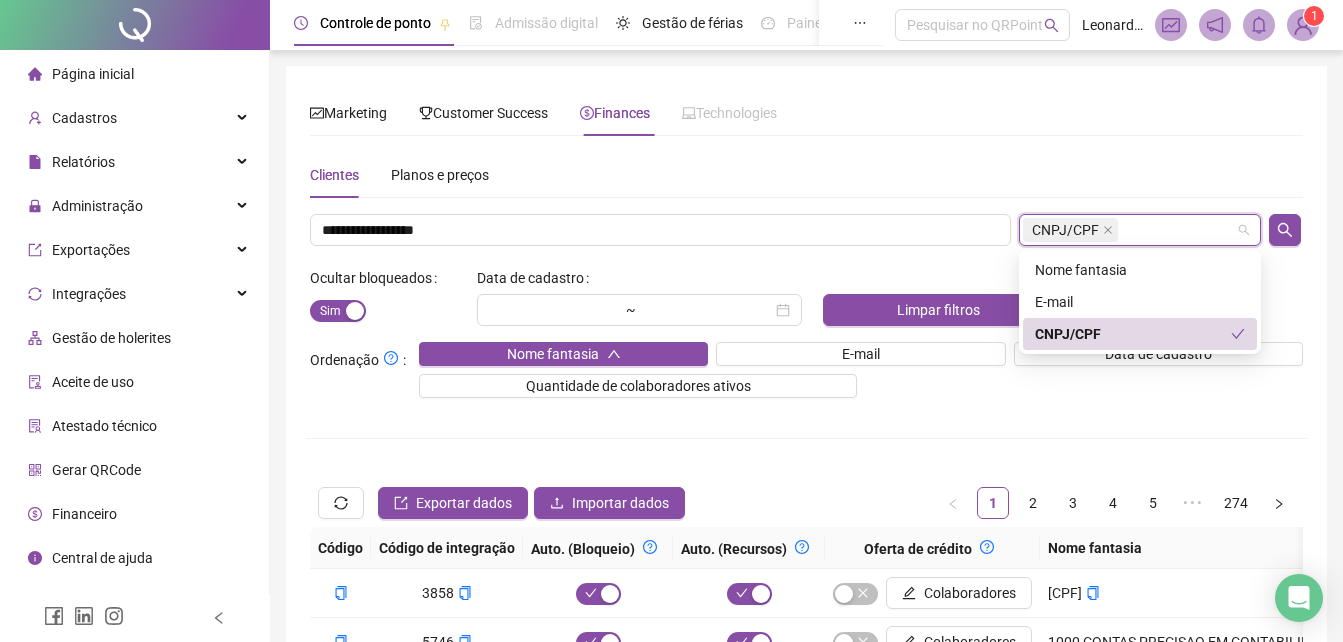 click 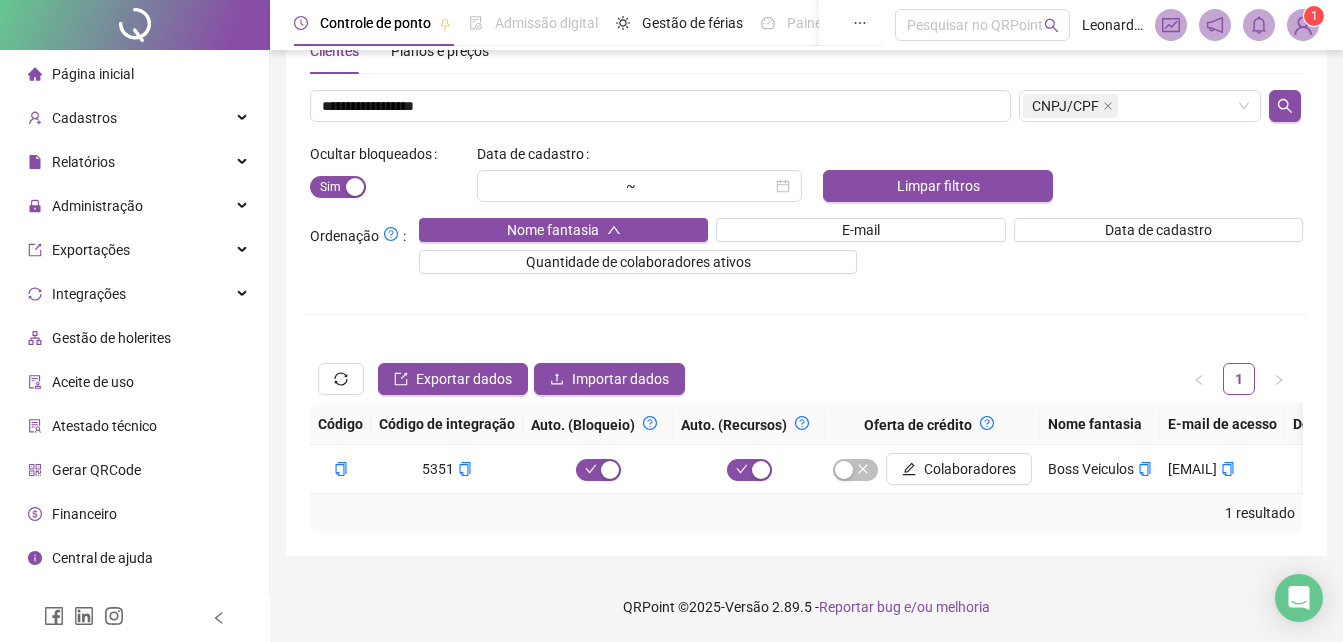 scroll, scrollTop: 139, scrollLeft: 0, axis: vertical 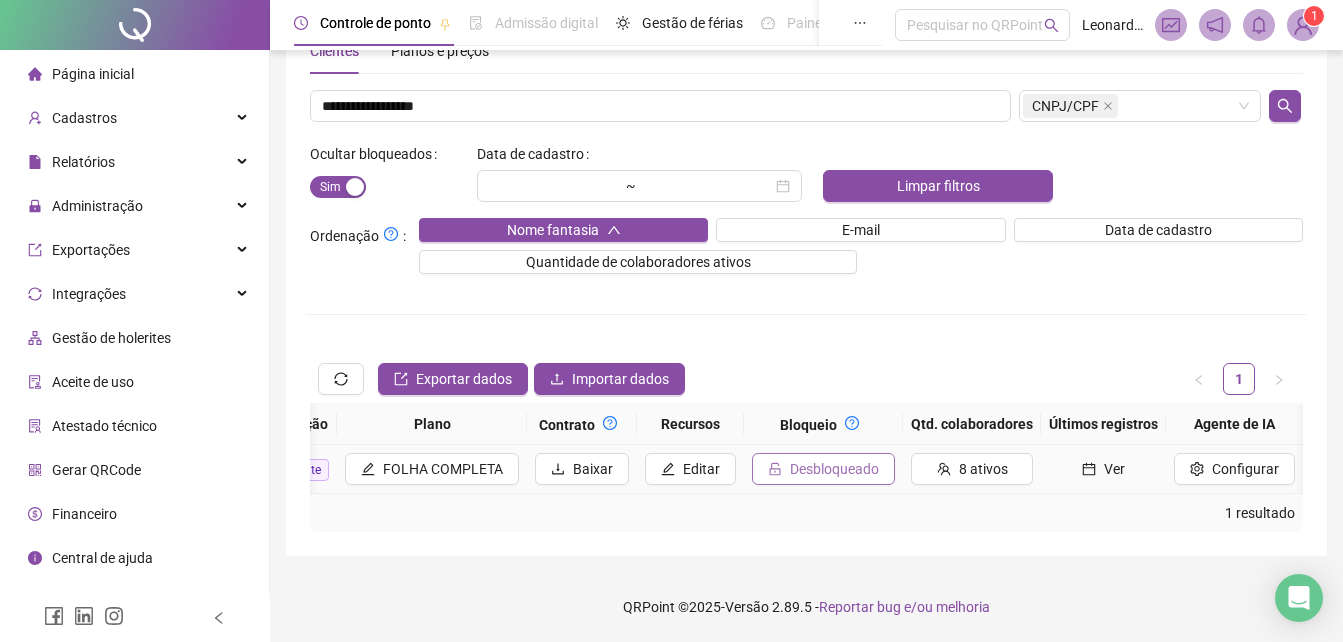 click on "Desbloqueado" at bounding box center (823, 469) 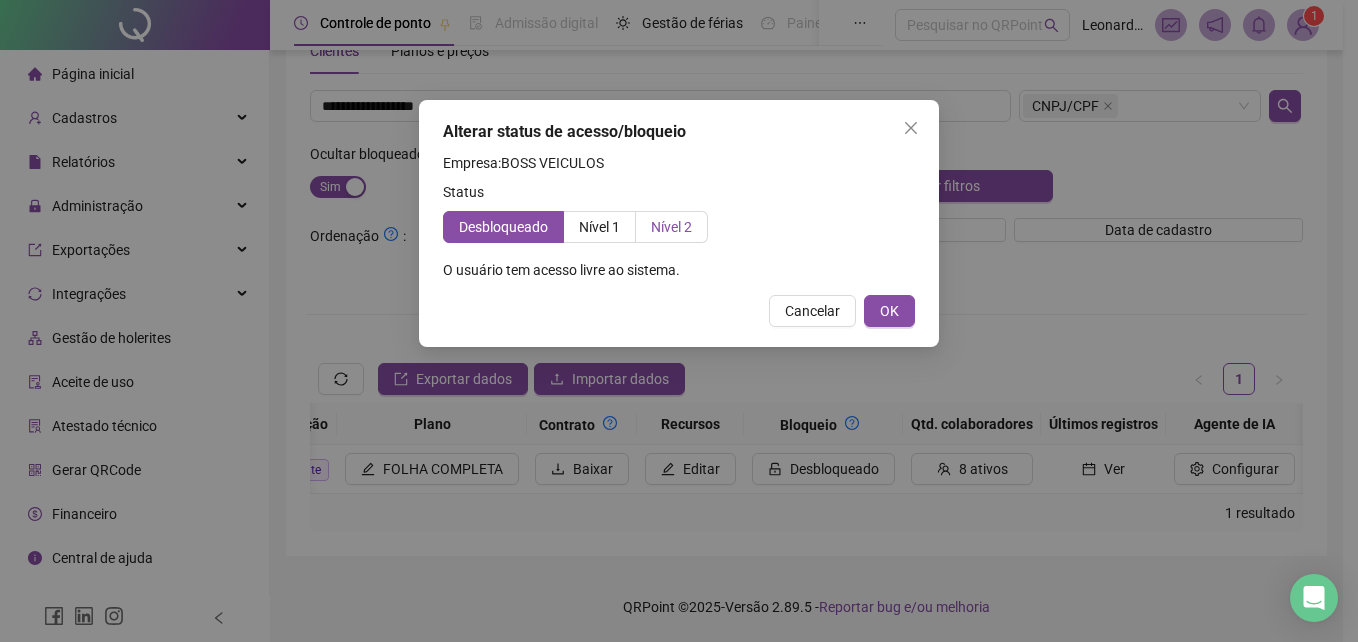 click on "Nível 2" at bounding box center [671, 227] 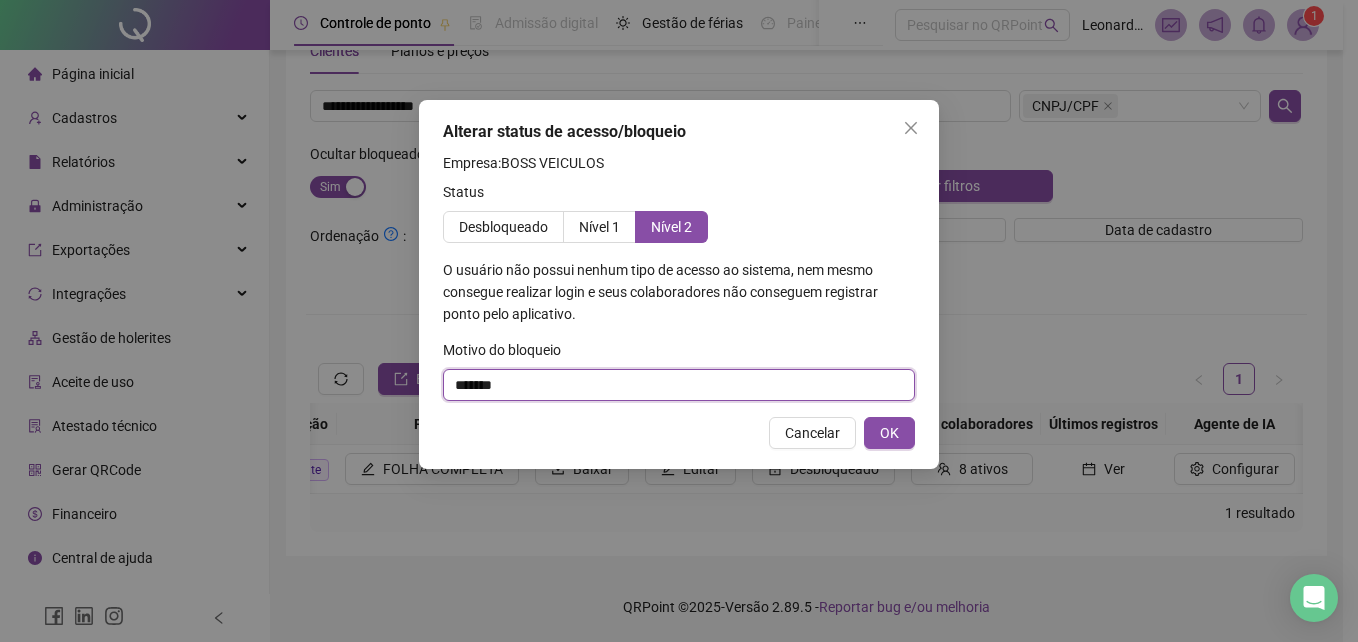 click on "*******" at bounding box center (679, 385) 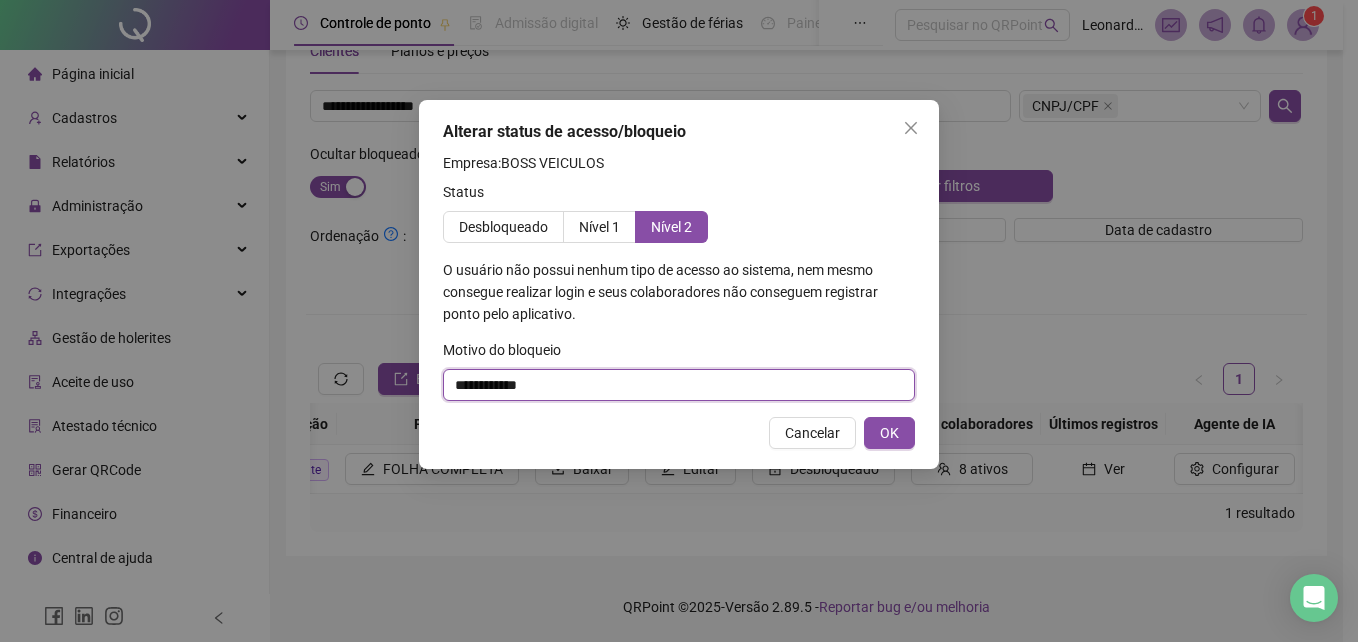 type on "**********" 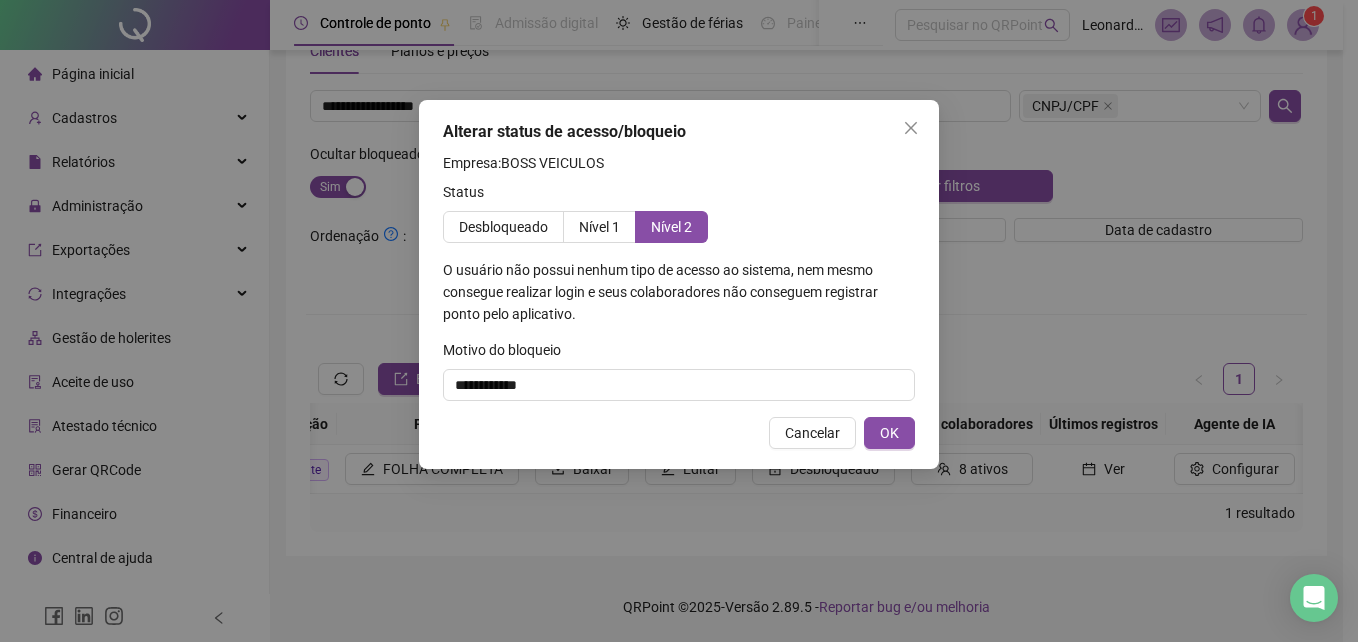 click on "**********" at bounding box center (679, 284) 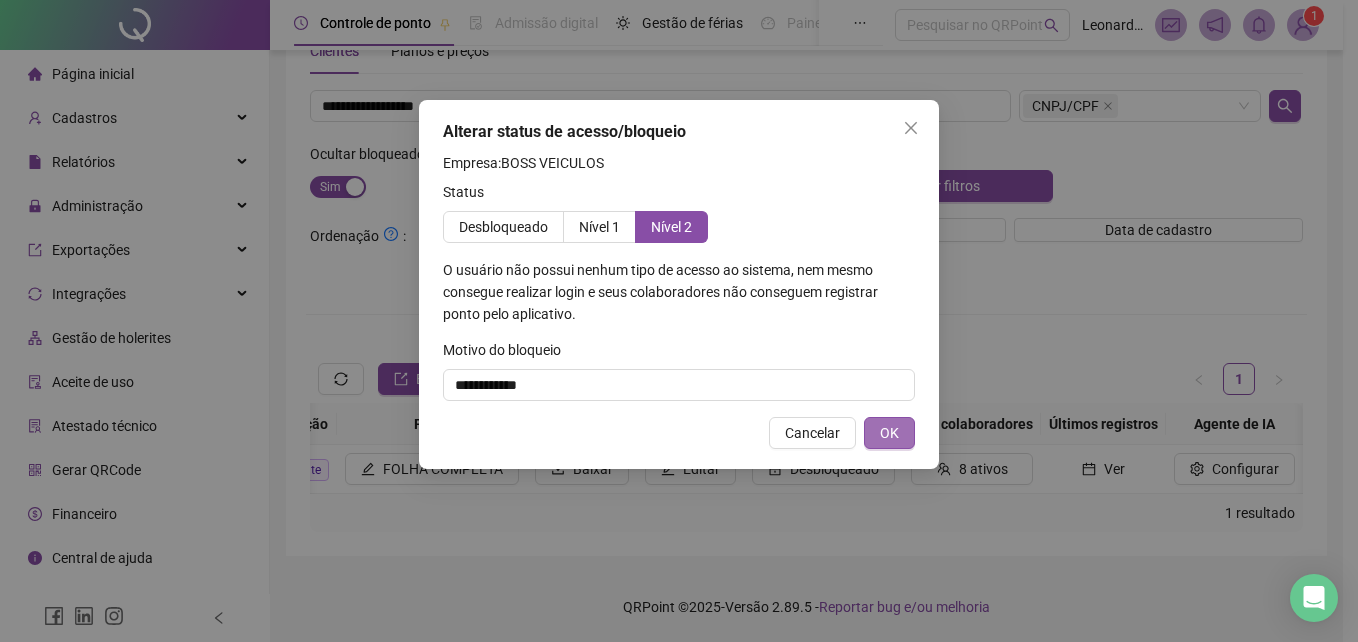 click on "OK" at bounding box center [889, 433] 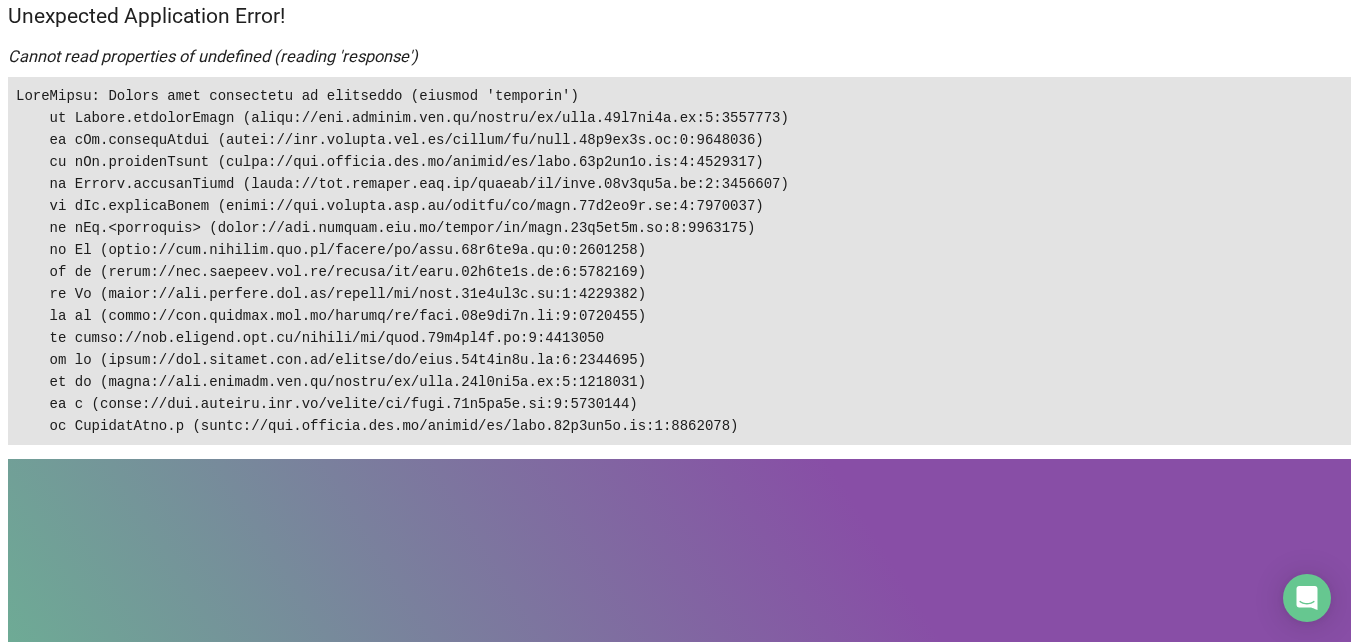 scroll, scrollTop: 0, scrollLeft: 0, axis: both 